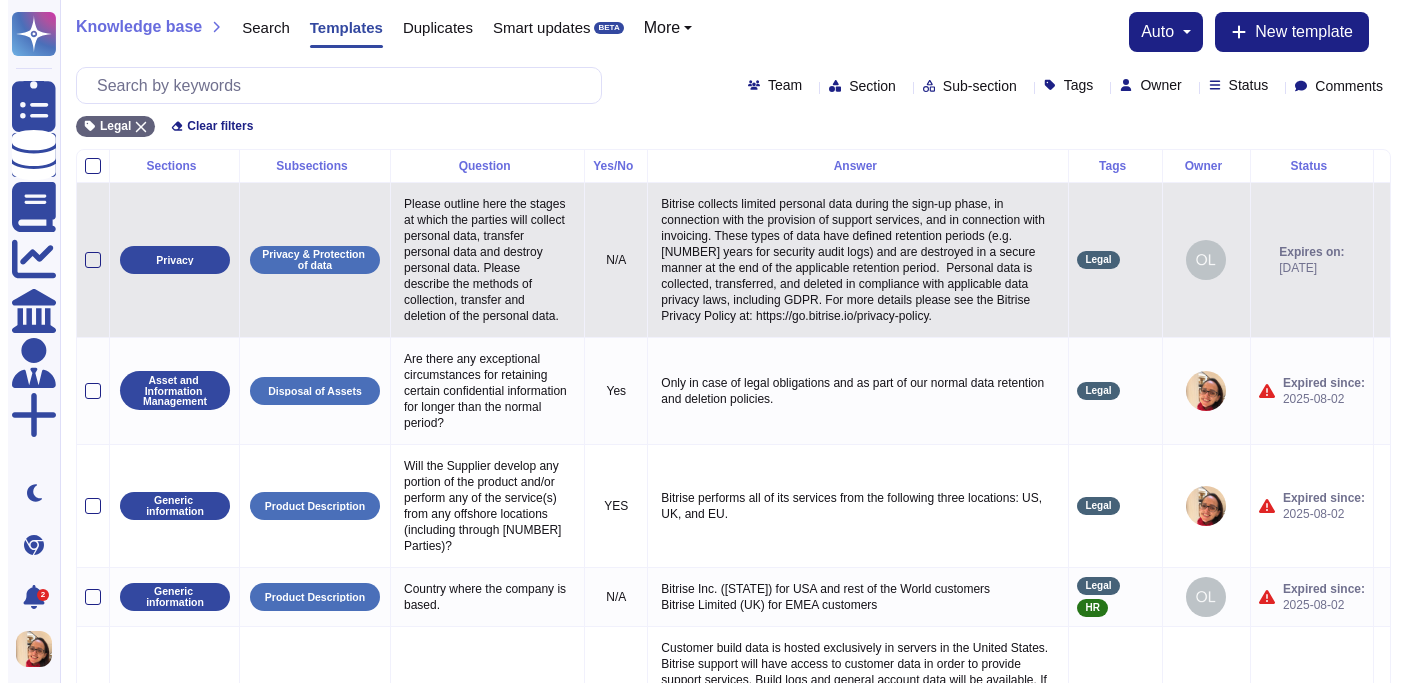 scroll, scrollTop: 0, scrollLeft: 0, axis: both 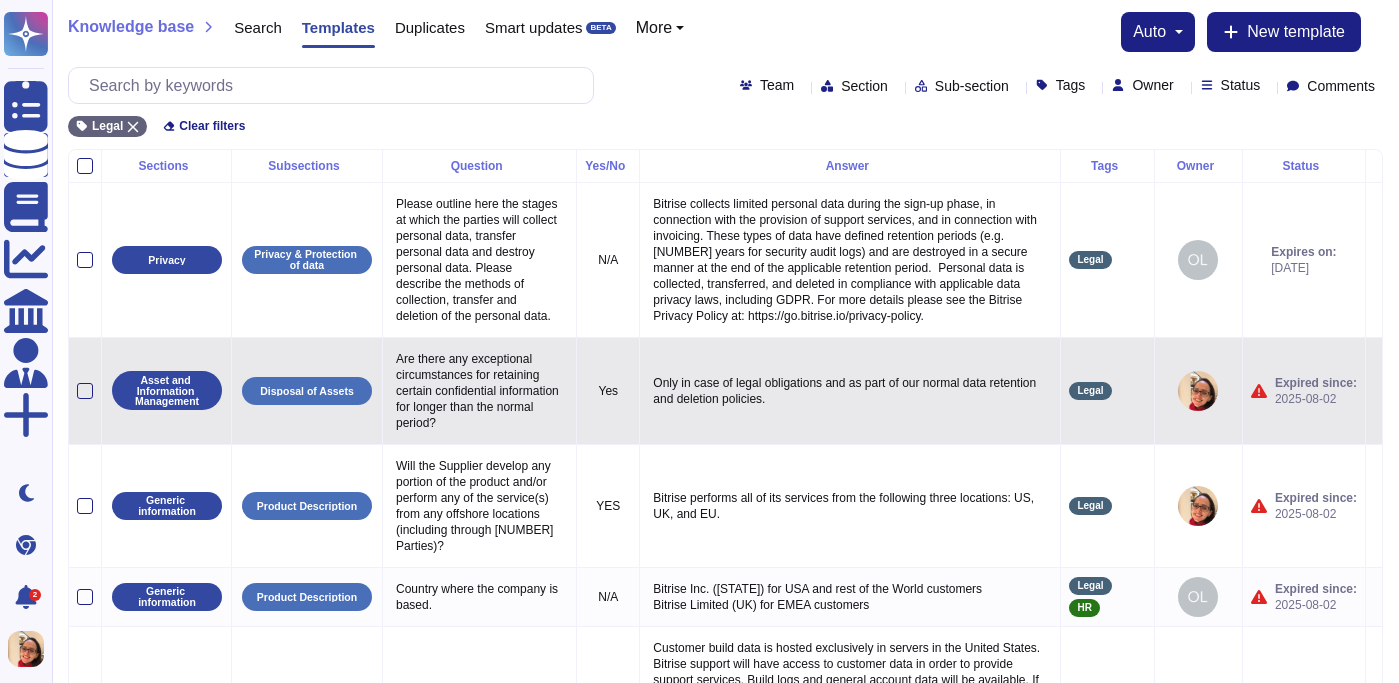 click 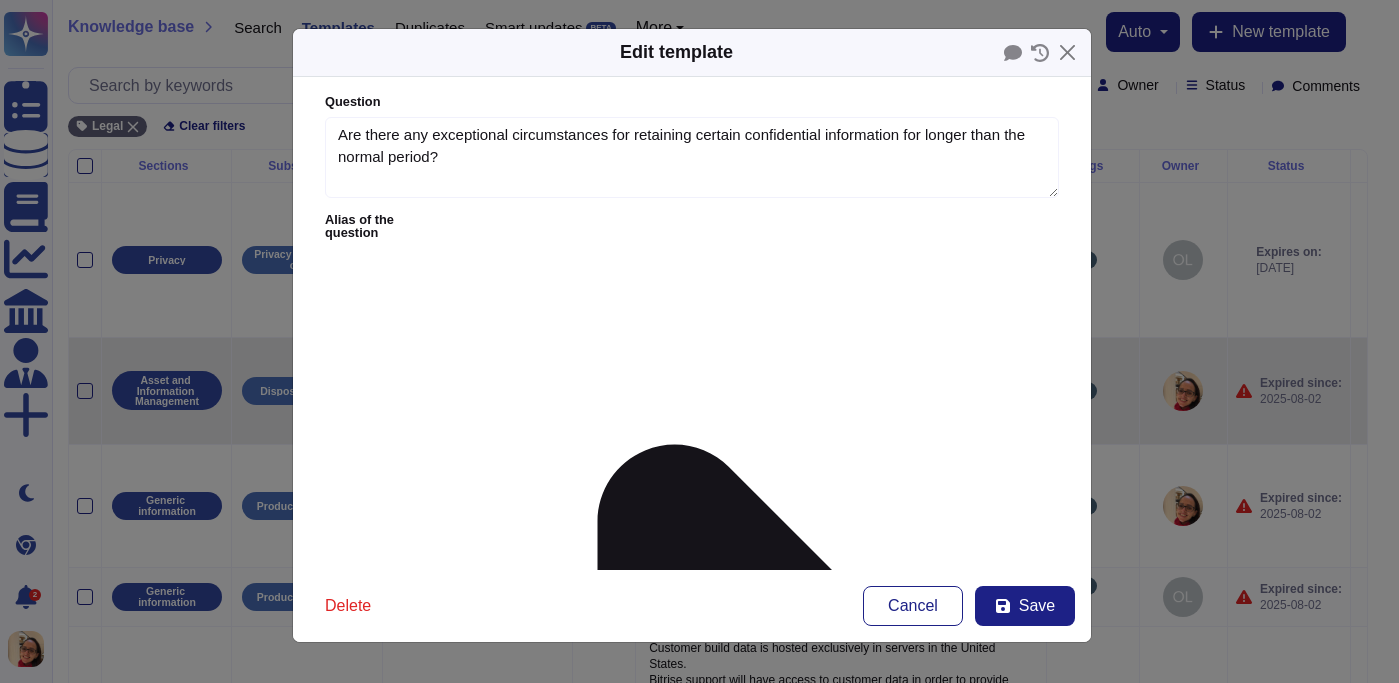 type on "Are there any exceptional circumstances for retaining certain confidential information for longer than the normal period?" 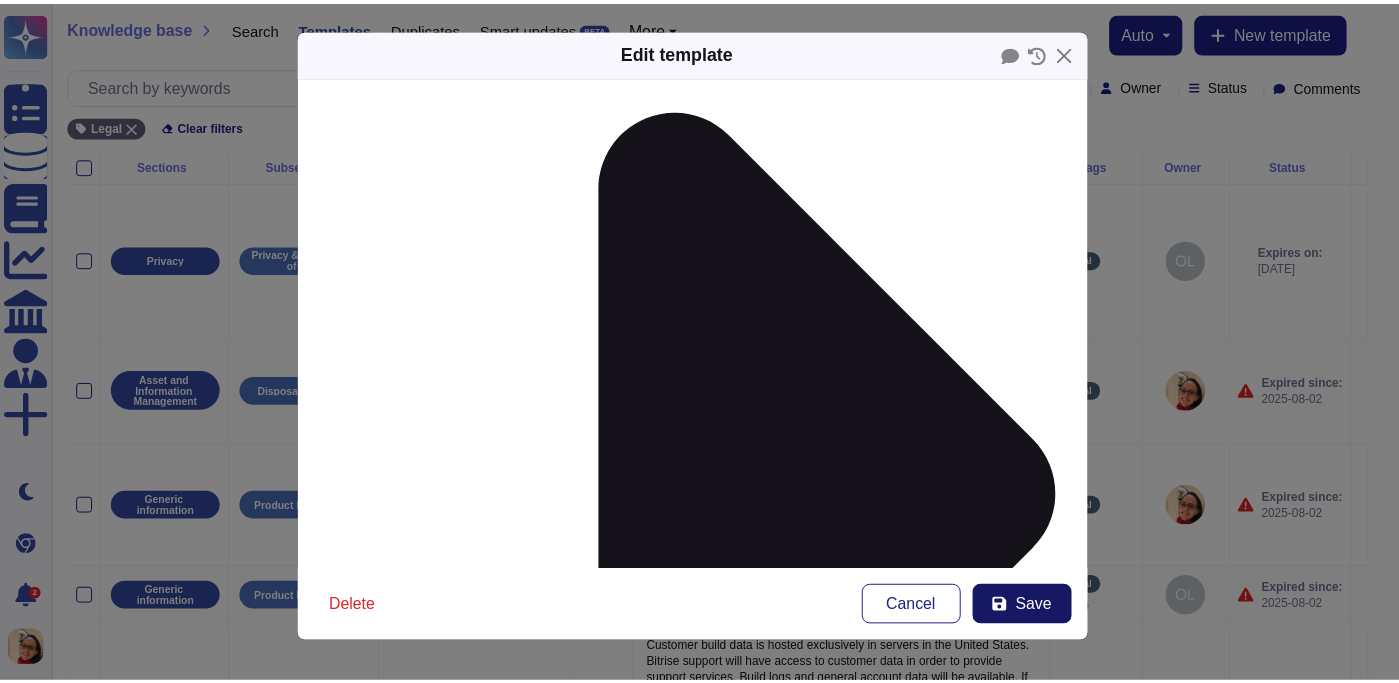 scroll, scrollTop: 359, scrollLeft: 0, axis: vertical 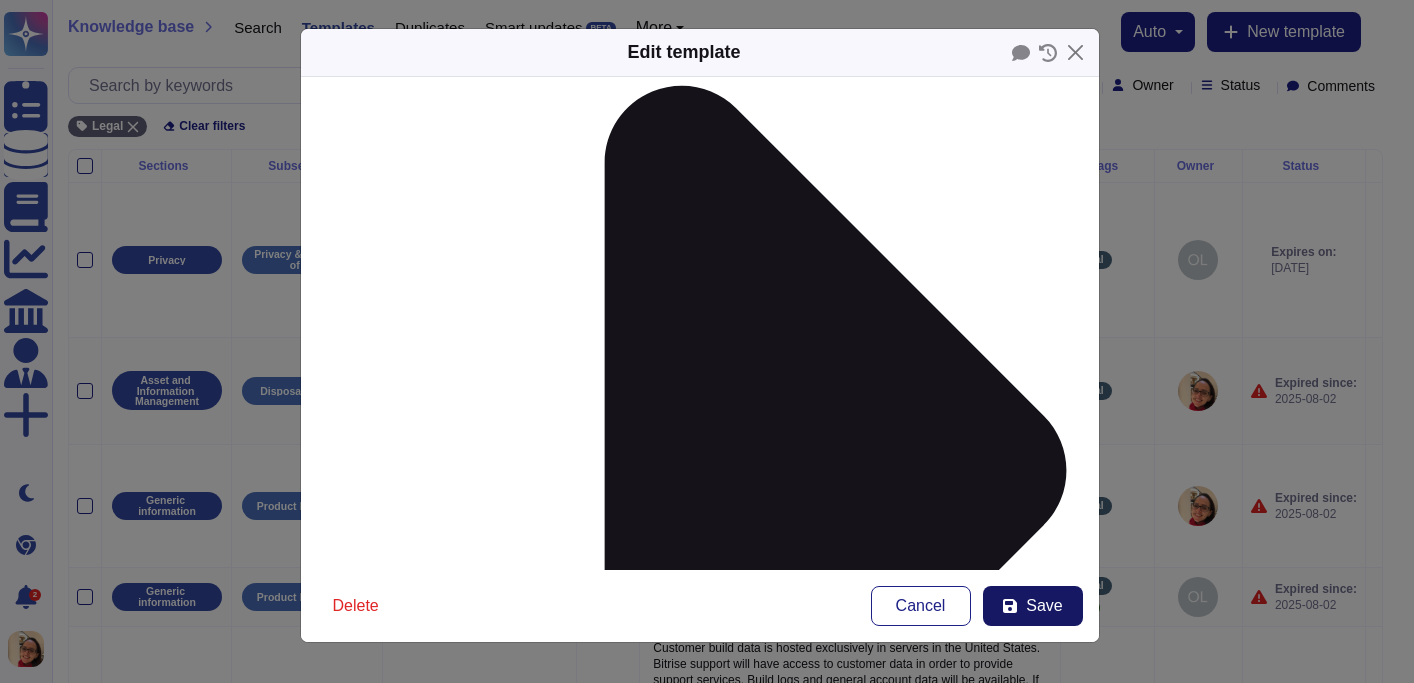click on "Save" at bounding box center (1044, 606) 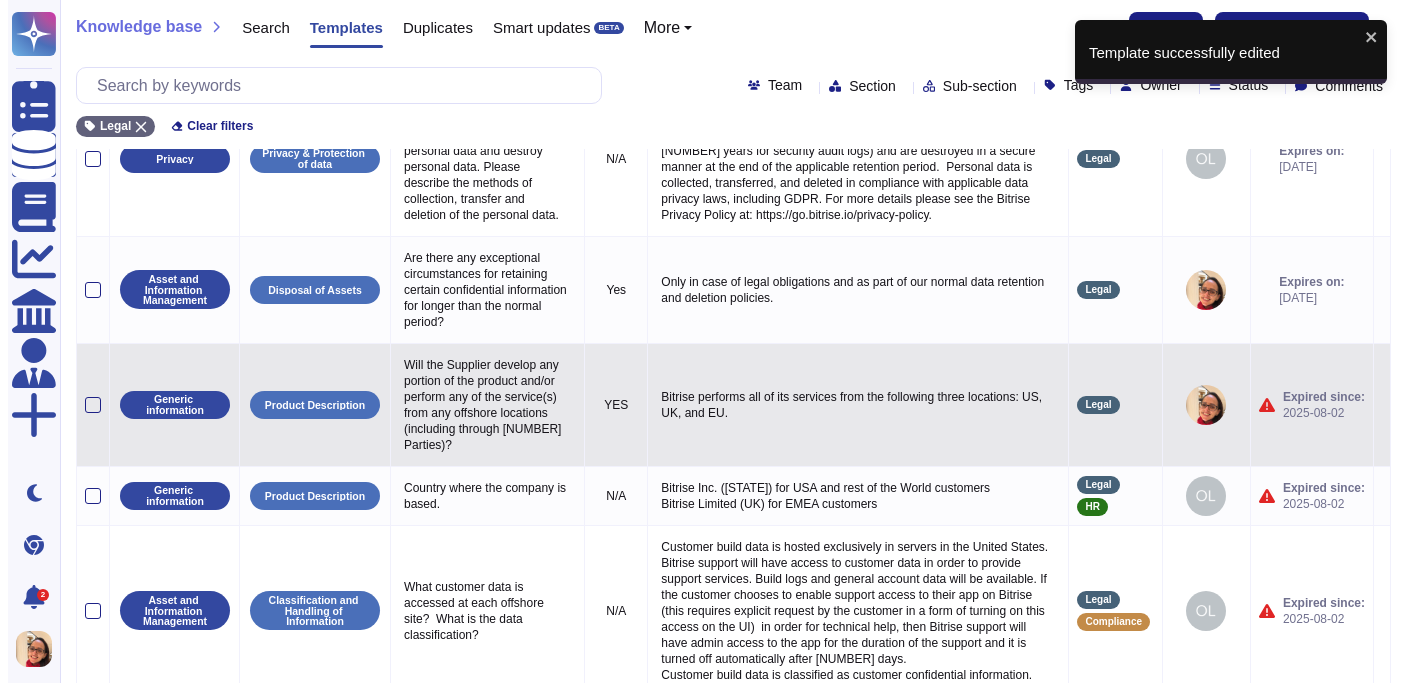 scroll, scrollTop: 102, scrollLeft: 0, axis: vertical 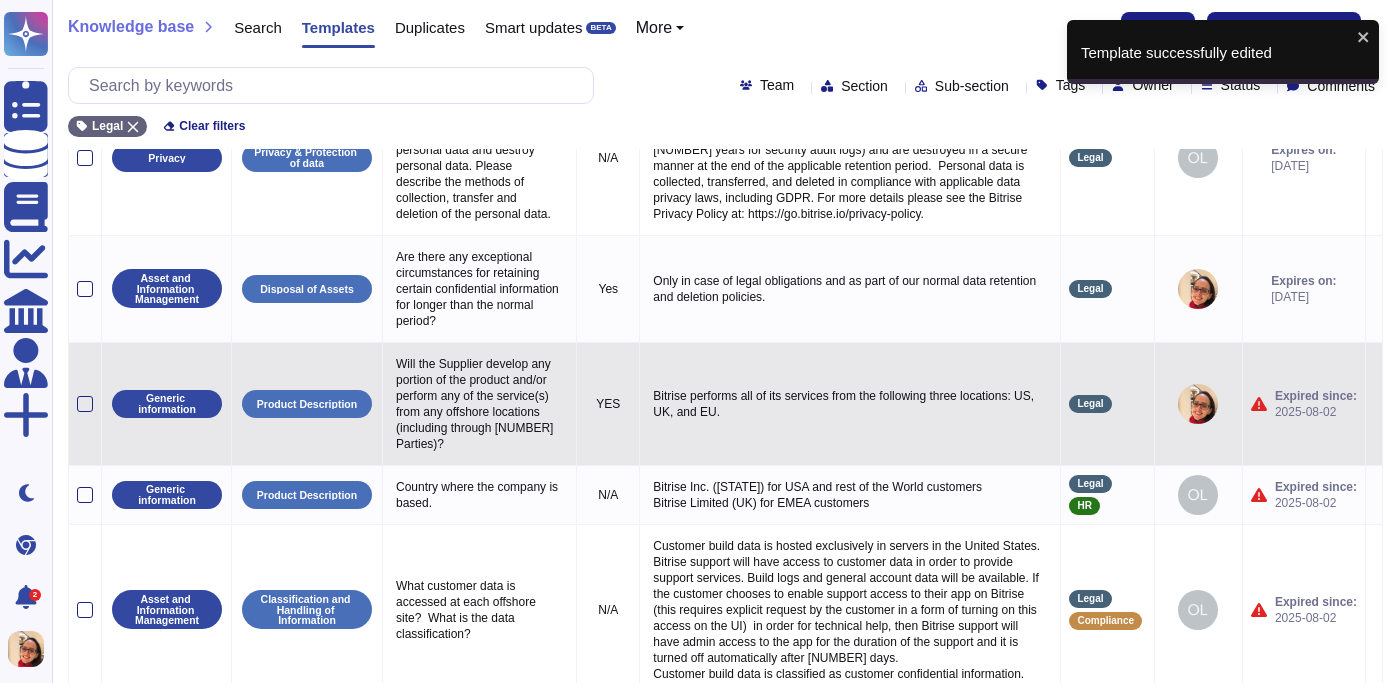 click 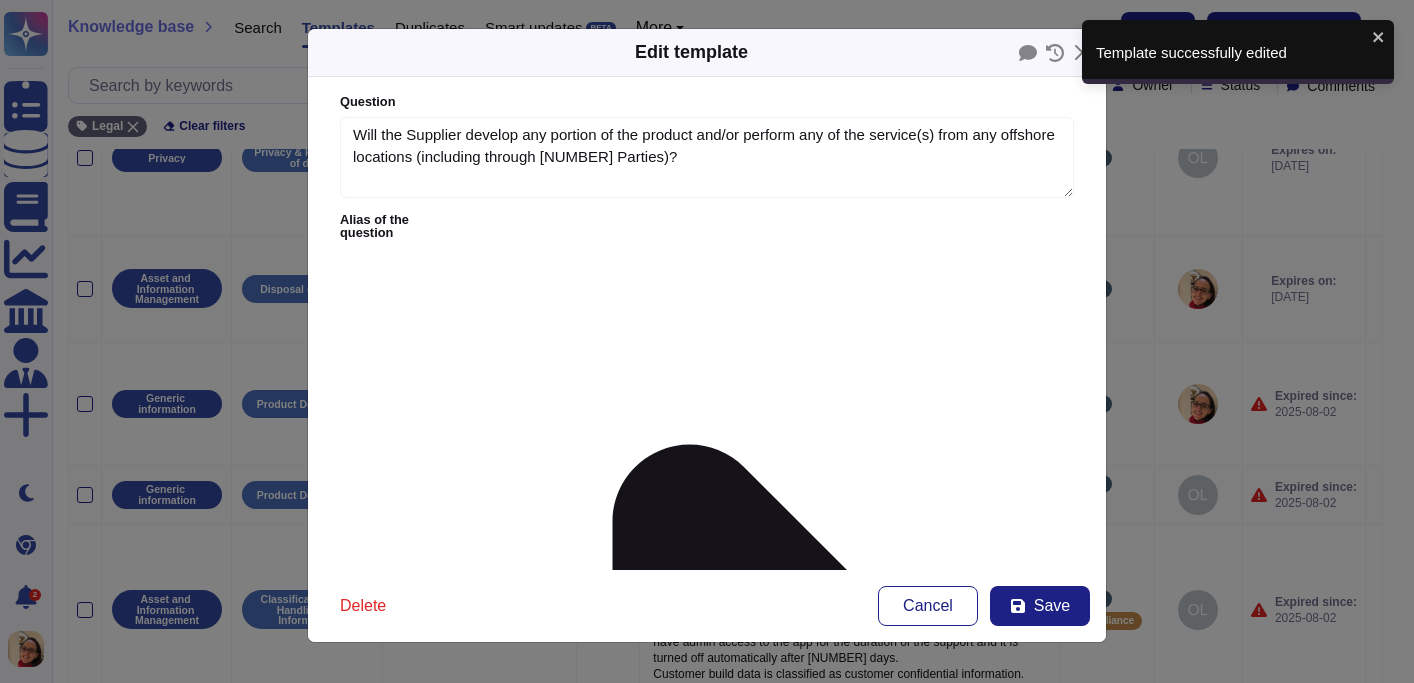 type on "Will the Supplier develop any portion of the product and/or perform any of the service(s) from any offshore locations (including through [NUMBER] Parties)?" 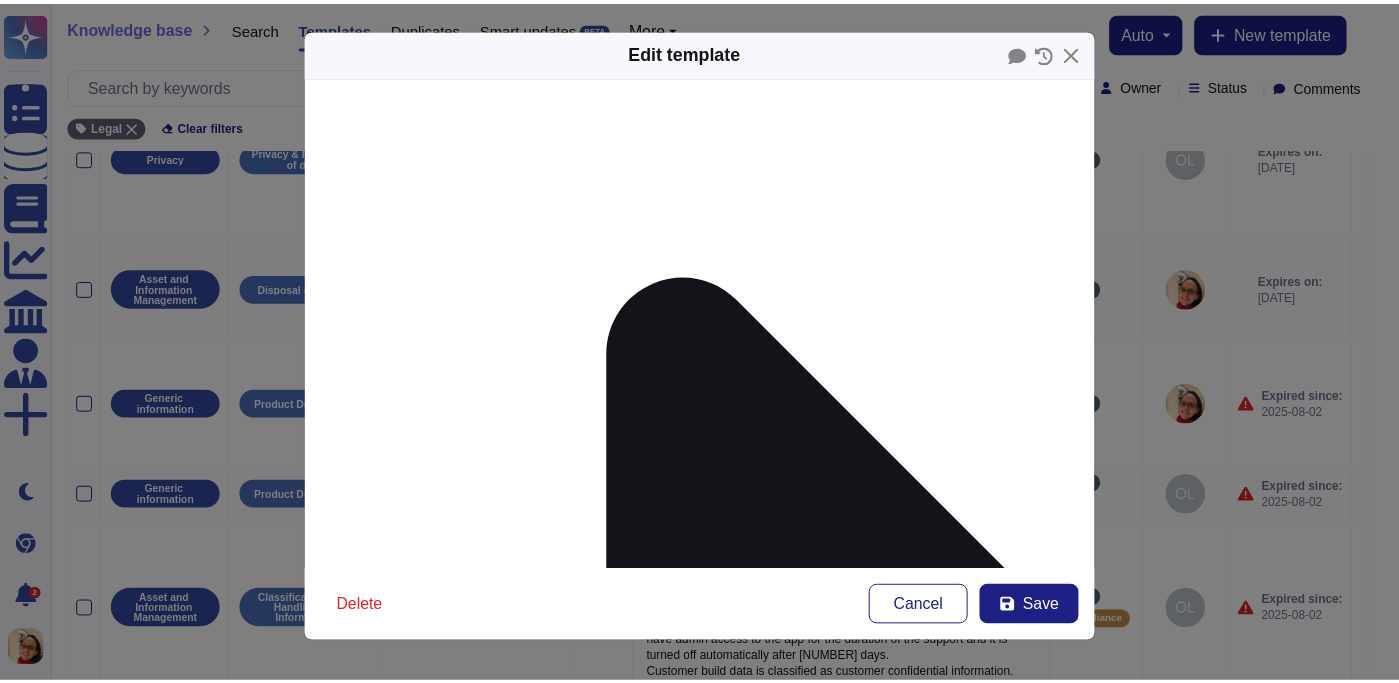 scroll, scrollTop: 376, scrollLeft: 0, axis: vertical 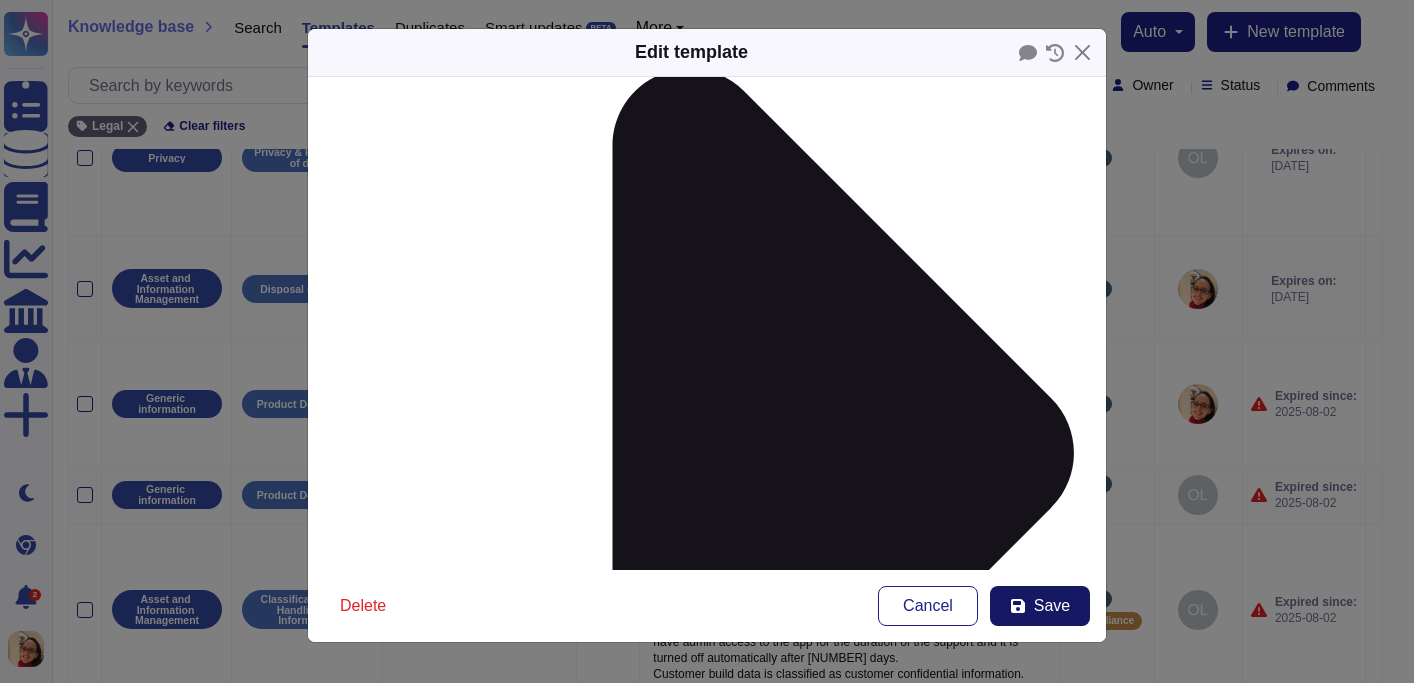 click on "Save" at bounding box center [1040, 606] 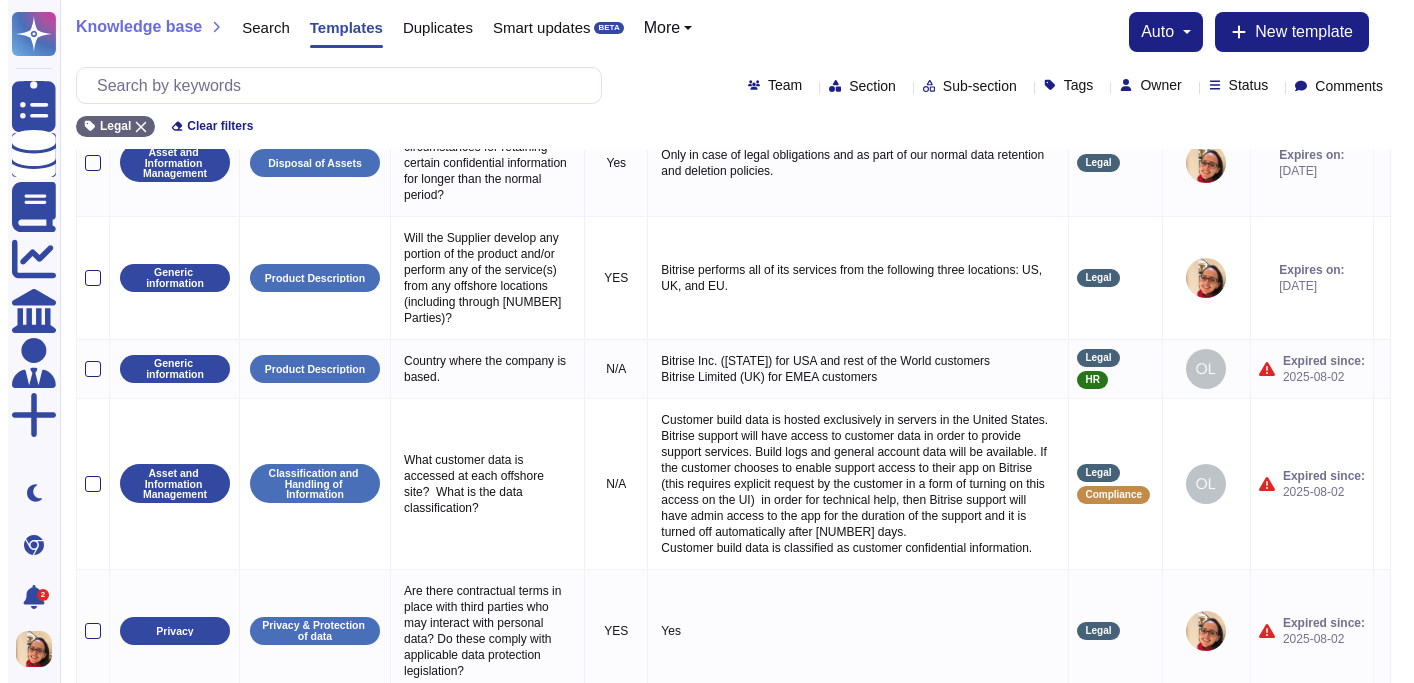 scroll, scrollTop: 239, scrollLeft: 0, axis: vertical 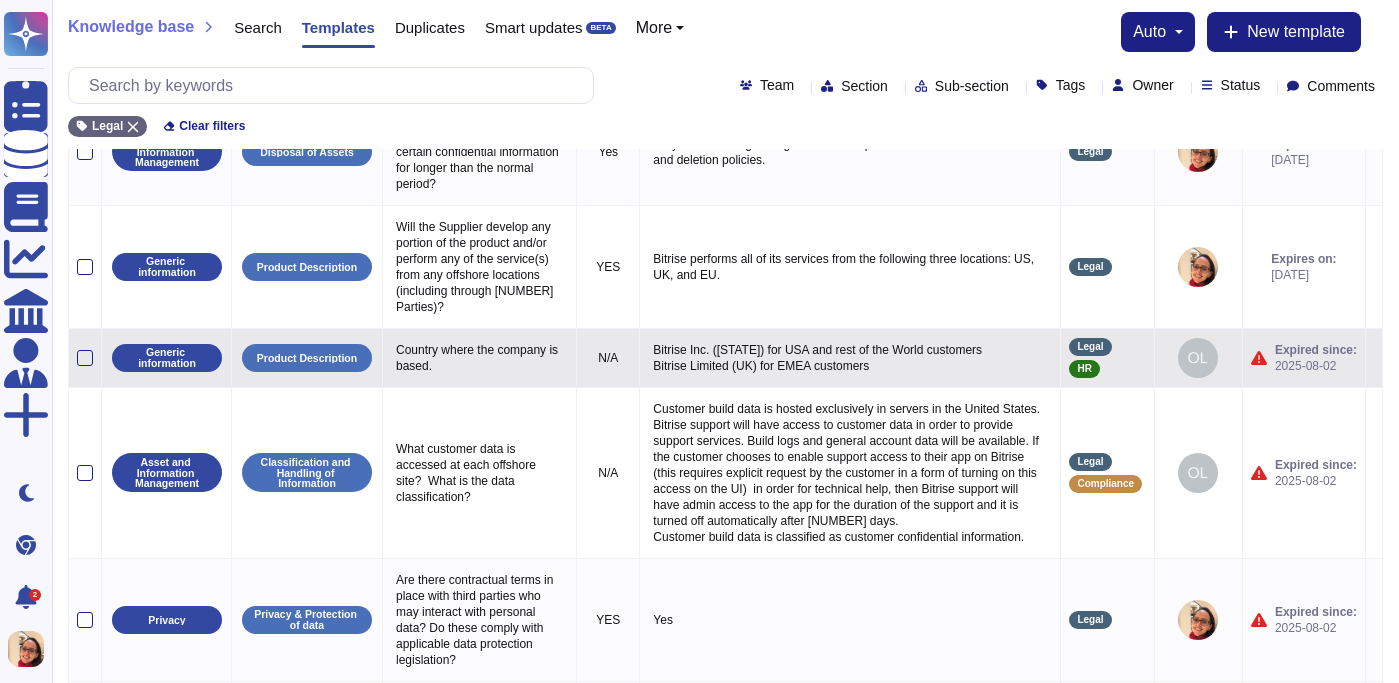 click 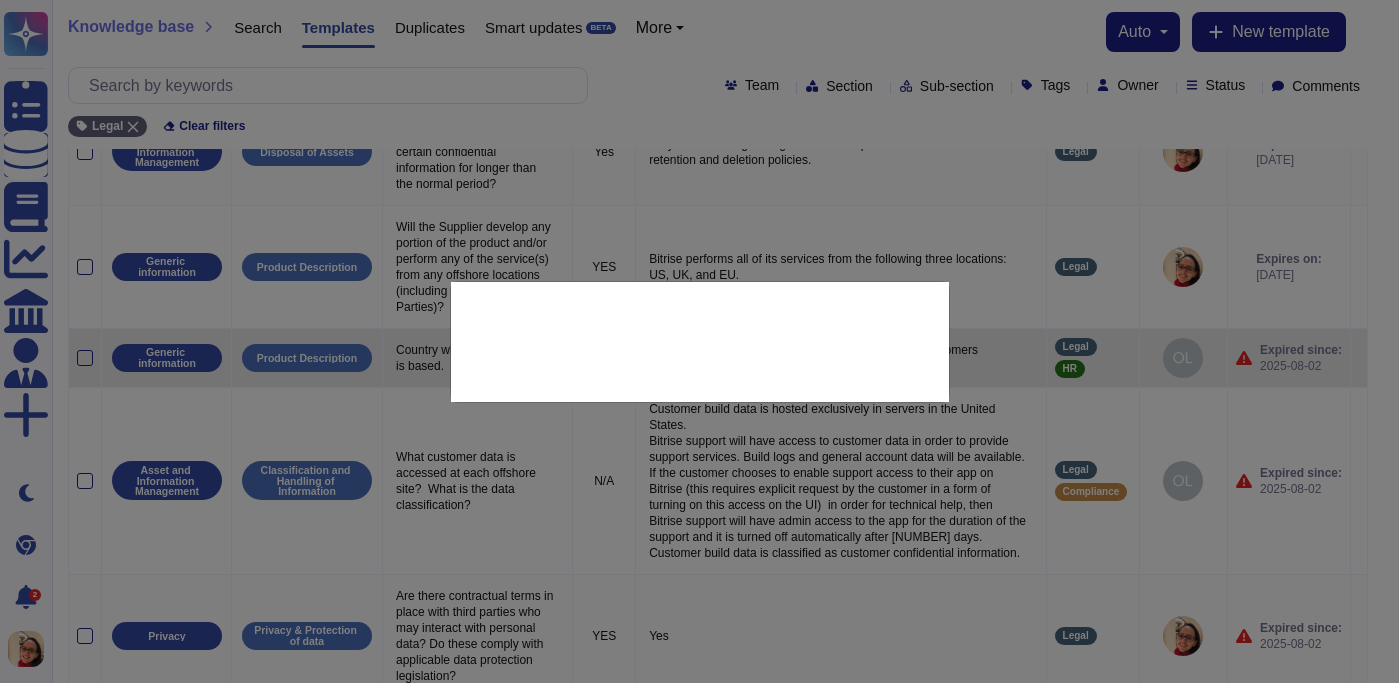 type on "Country where the company is based." 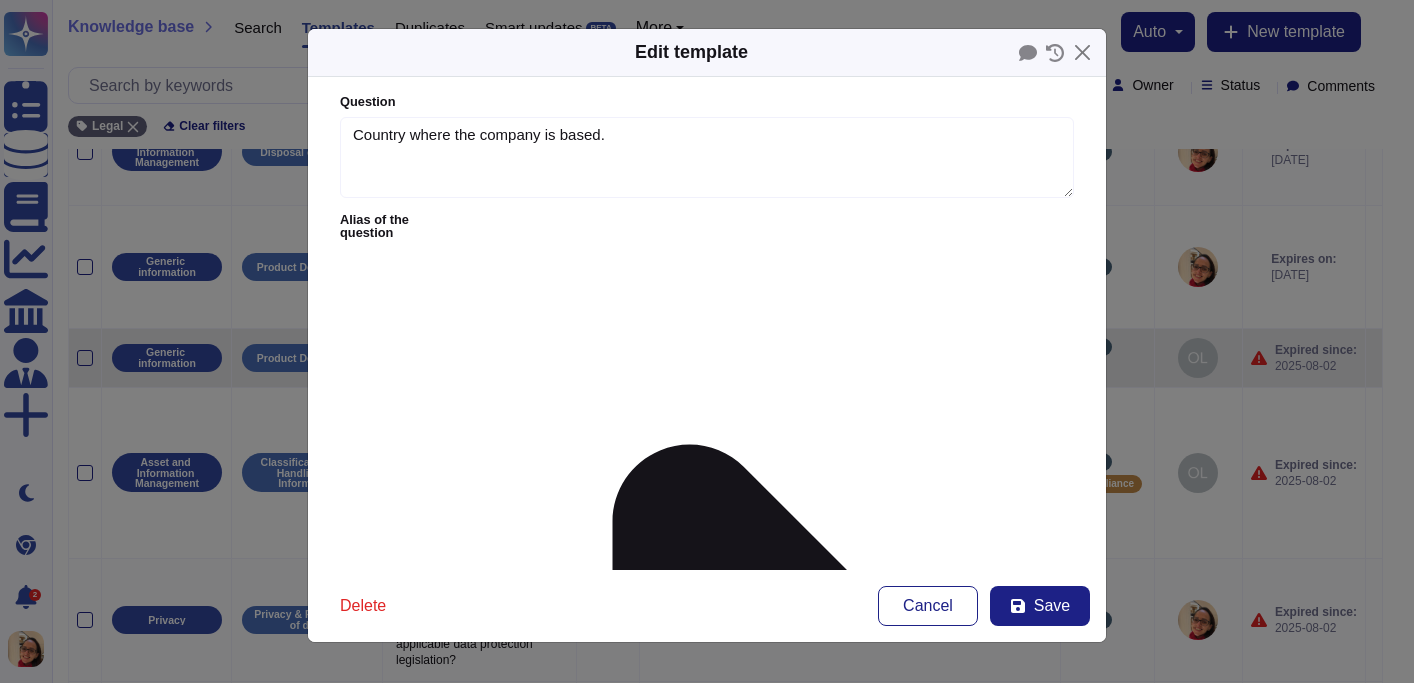 type on "Country where the company is based." 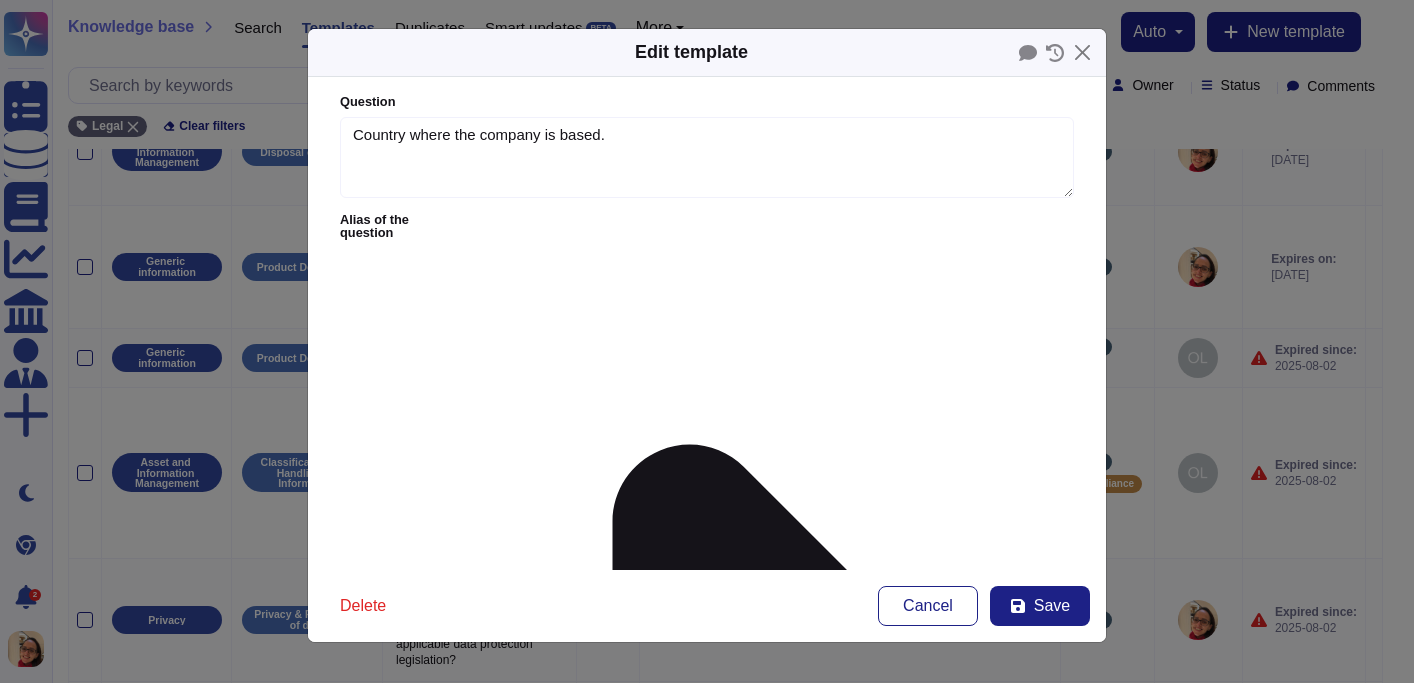 click on "Bitrise Inc. ([STATE]) for USA and rest of the World customers
Bitrise Limited (UK) for EMEA customers" at bounding box center (707, 1537) 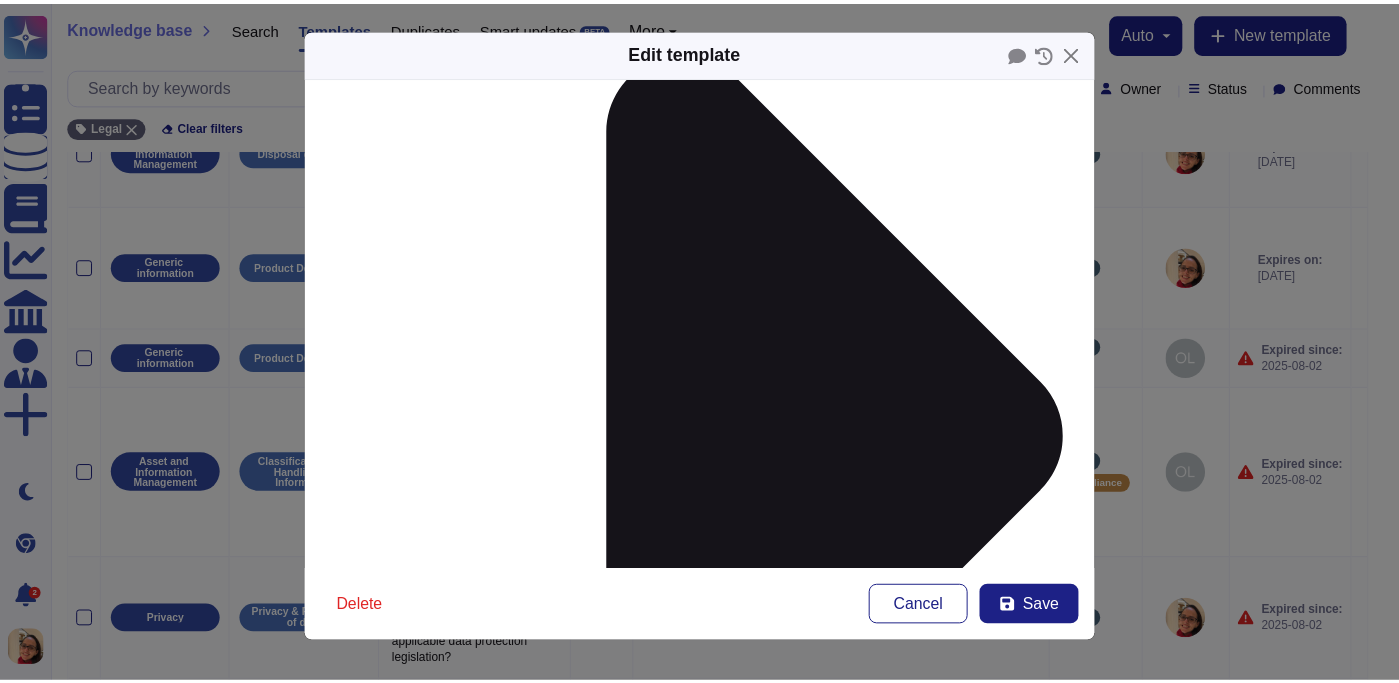 scroll, scrollTop: 392, scrollLeft: 0, axis: vertical 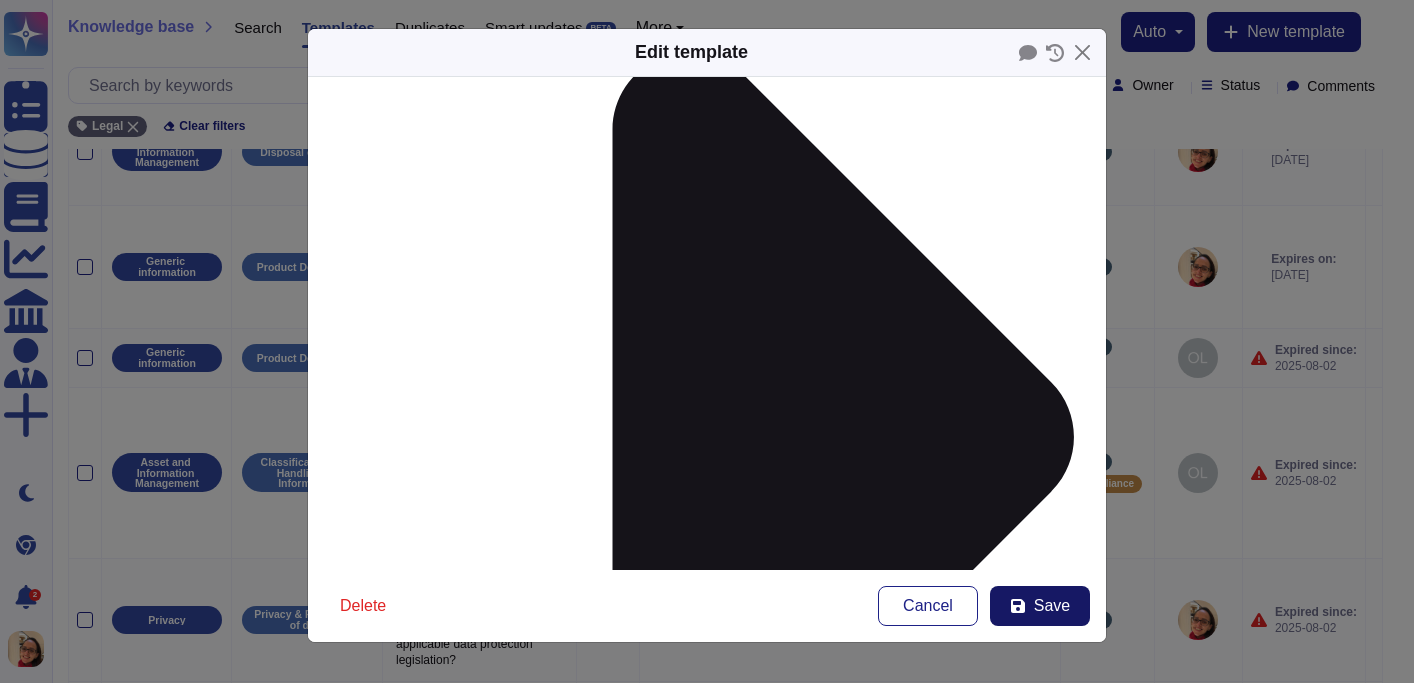 click on "Save" at bounding box center (1052, 606) 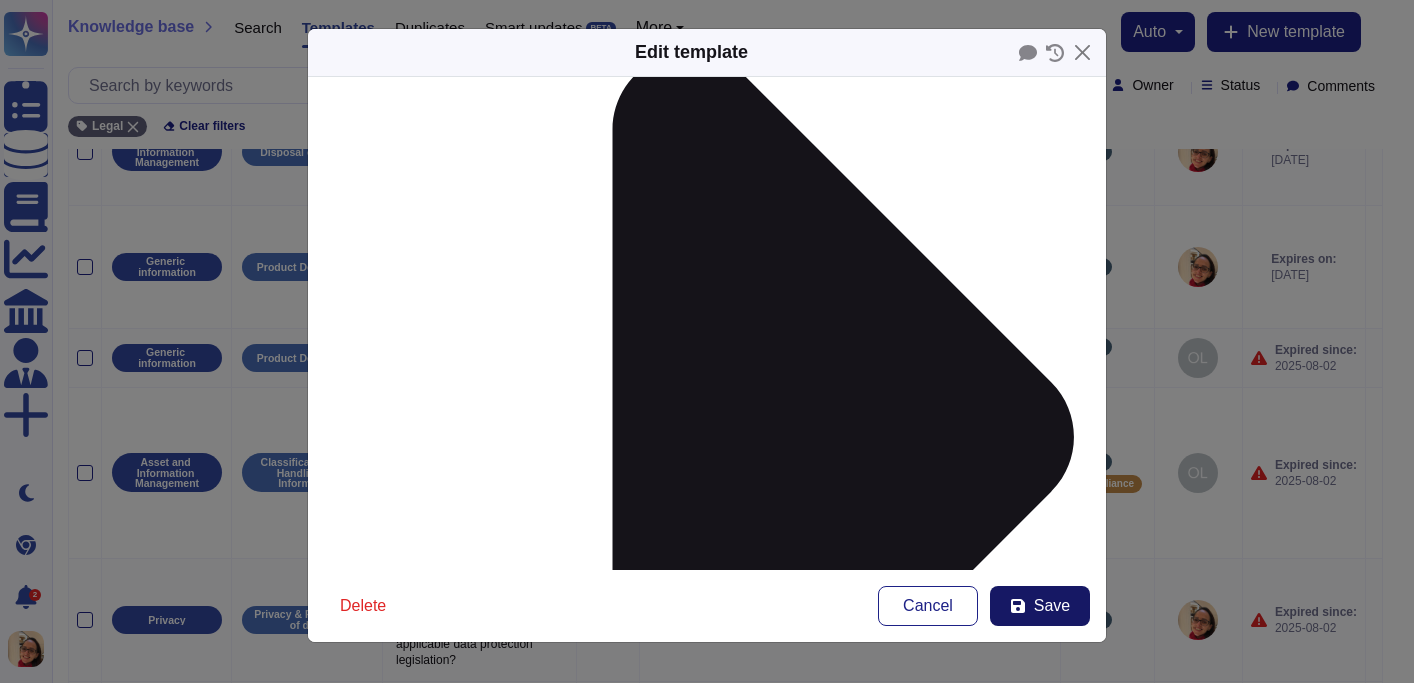 type on "Bitrise Inc. ([STATE]) for USA and rest of the World customers
Bitrise Limited (UK) for EMEA customers" 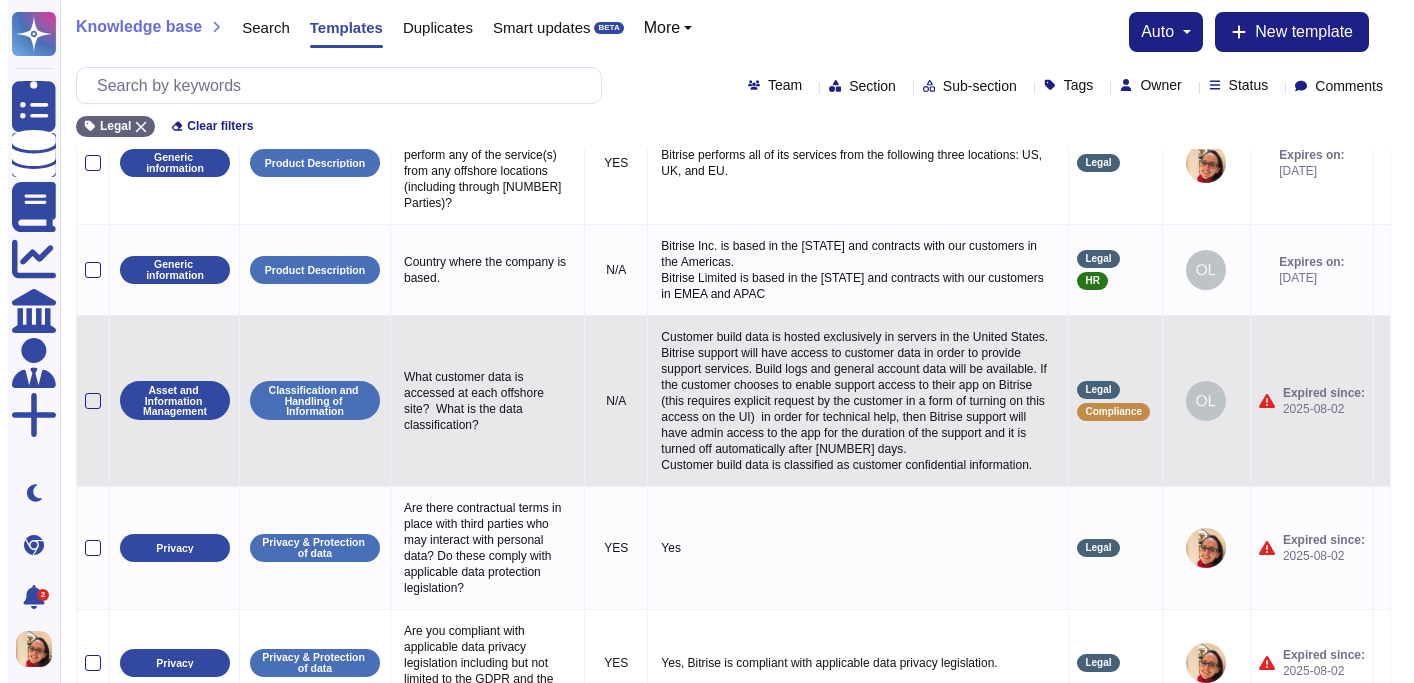 scroll, scrollTop: 353, scrollLeft: 0, axis: vertical 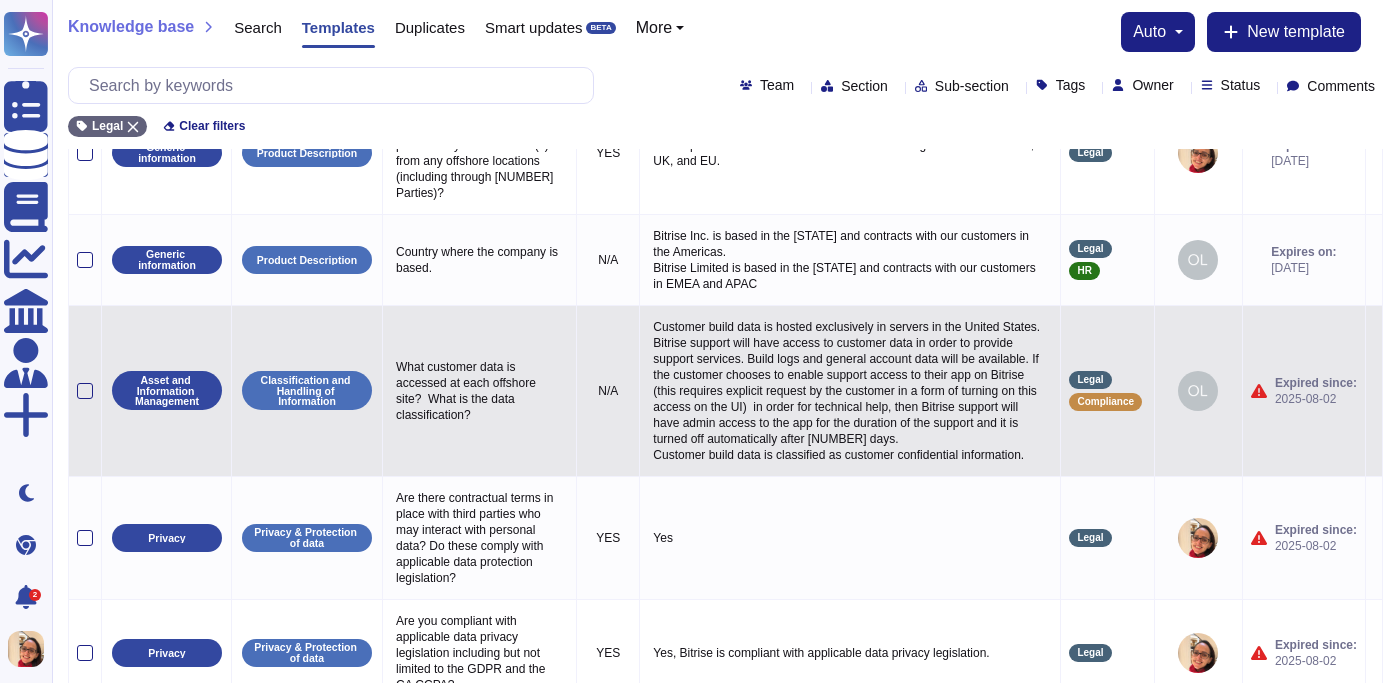 click 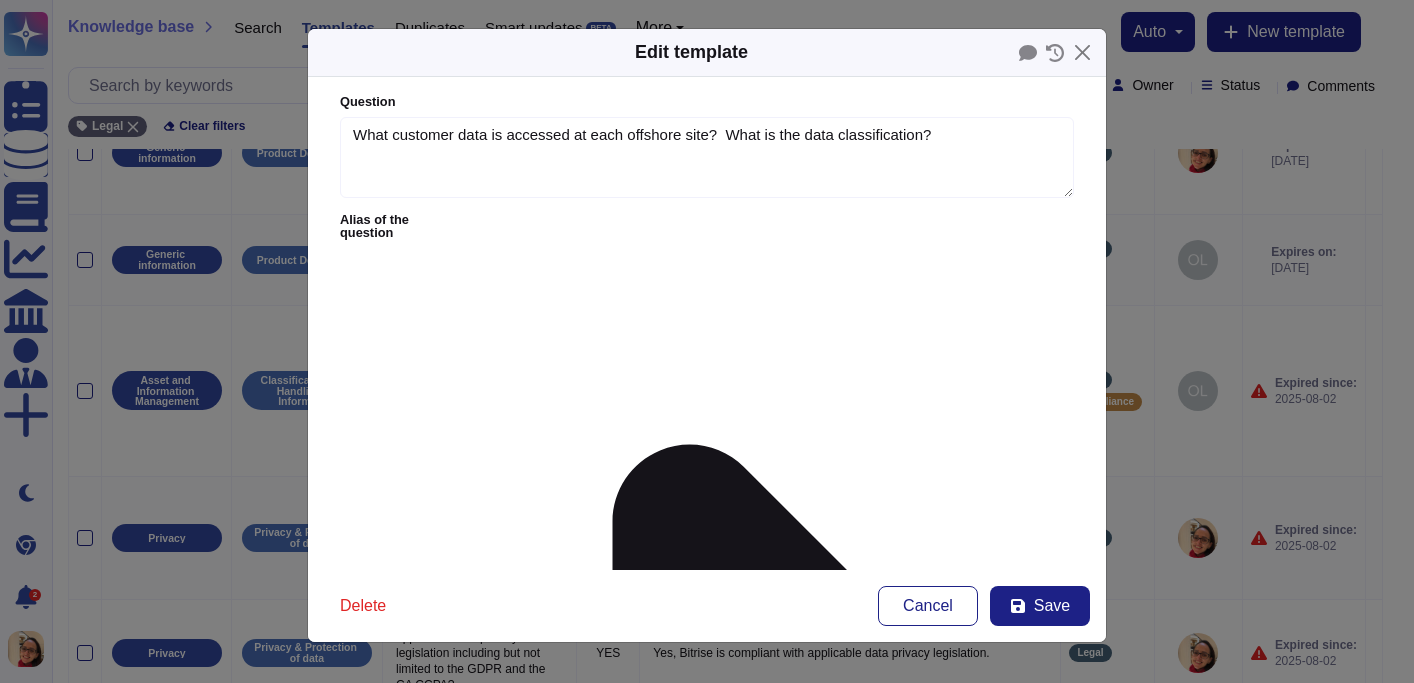 type on "What customer data is accessed at each offshore site?  What is the data classification?" 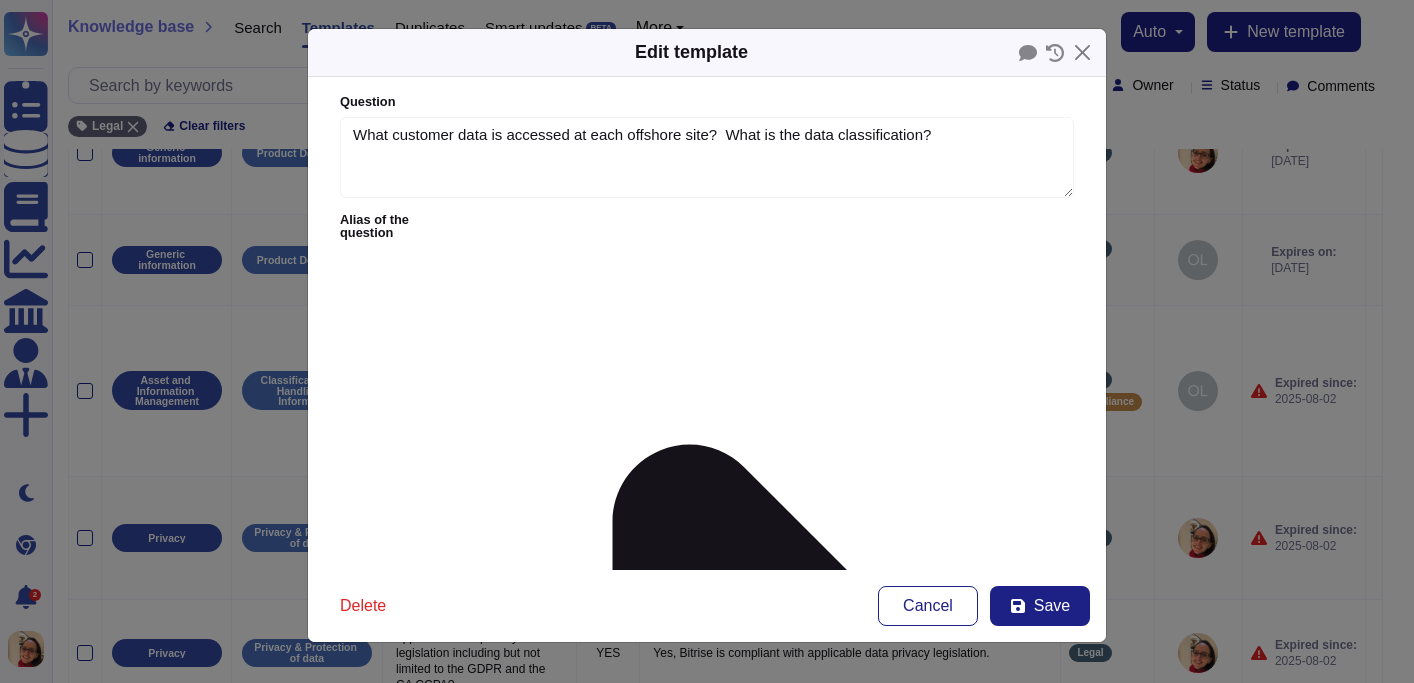 scroll, scrollTop: 24, scrollLeft: 0, axis: vertical 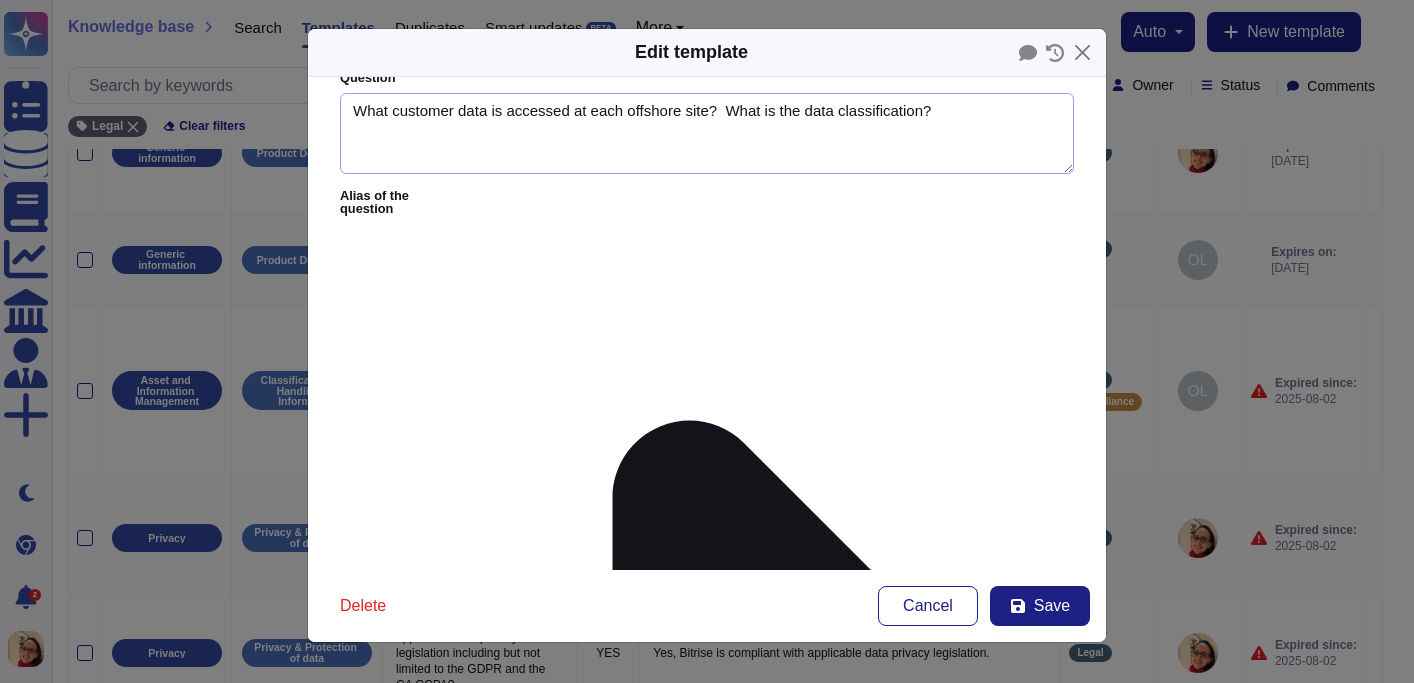 click on "What customer data is accessed at each offshore site?  What is the data classification?" at bounding box center (707, 134) 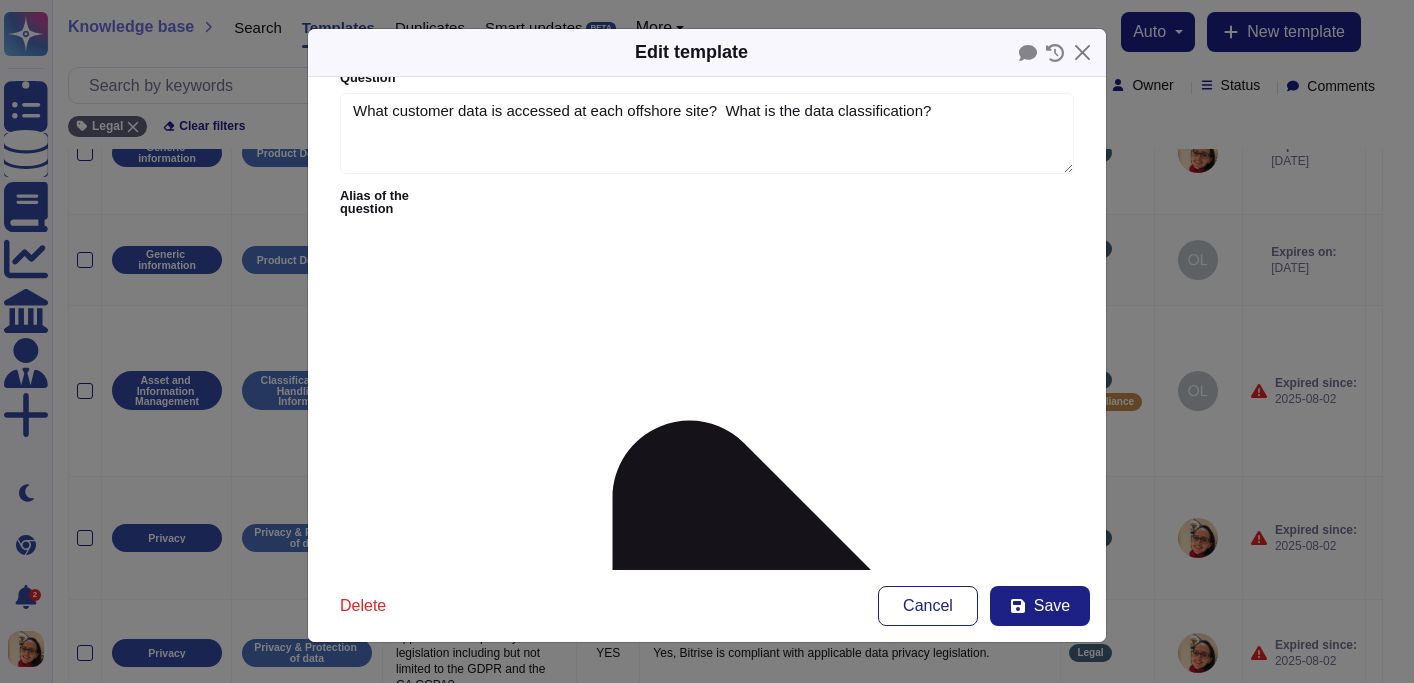 click on "Customer build data is hosted exclusively in servers in the United States.
Bitrise support will have access to customer data in order to provide support services. Build logs and general account data will be available. If the customer chooses to enable support access to their app on Bitrise (this requires explicit request by the customer in a form of turning on this access on the UI)  in order for technical help, then Bitrise support will have admin access to the app for the duration of the support and it is turned off automatically after [NUMBER] days.
Customer build data is classified as customer confidential information." at bounding box center [707, 1513] 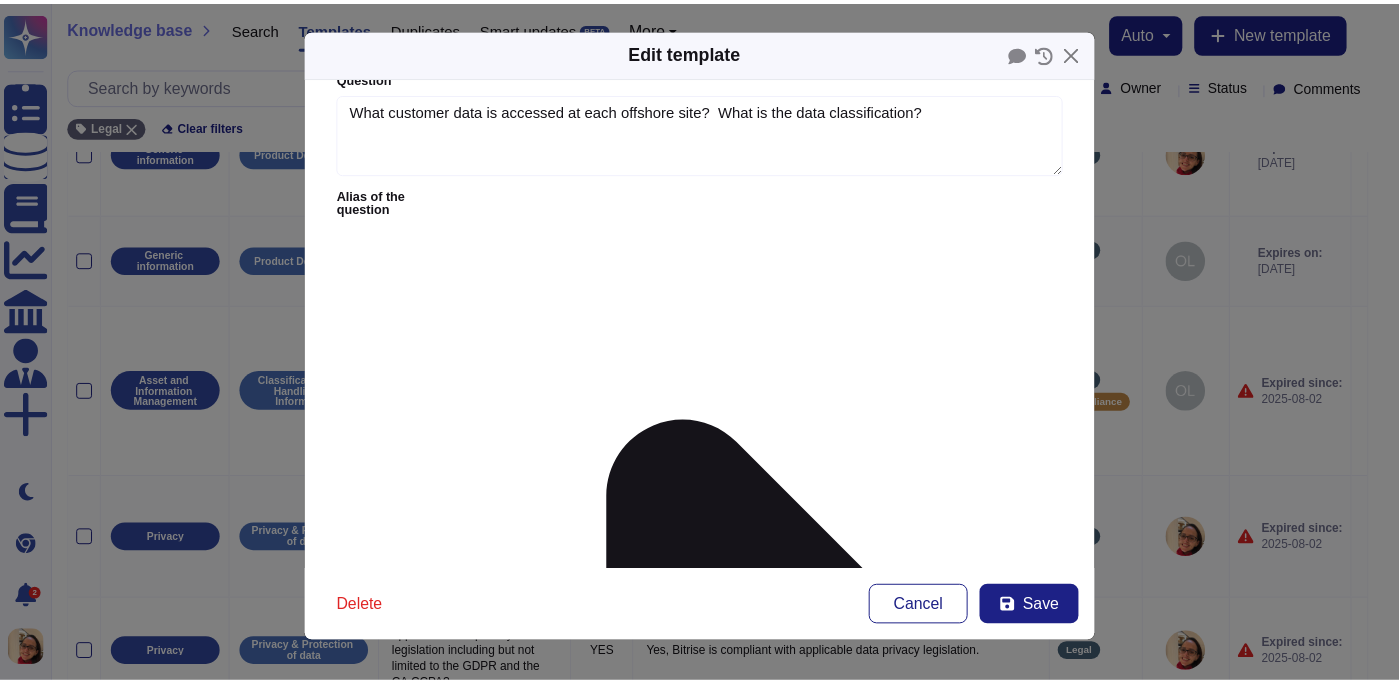 scroll, scrollTop: 0, scrollLeft: 0, axis: both 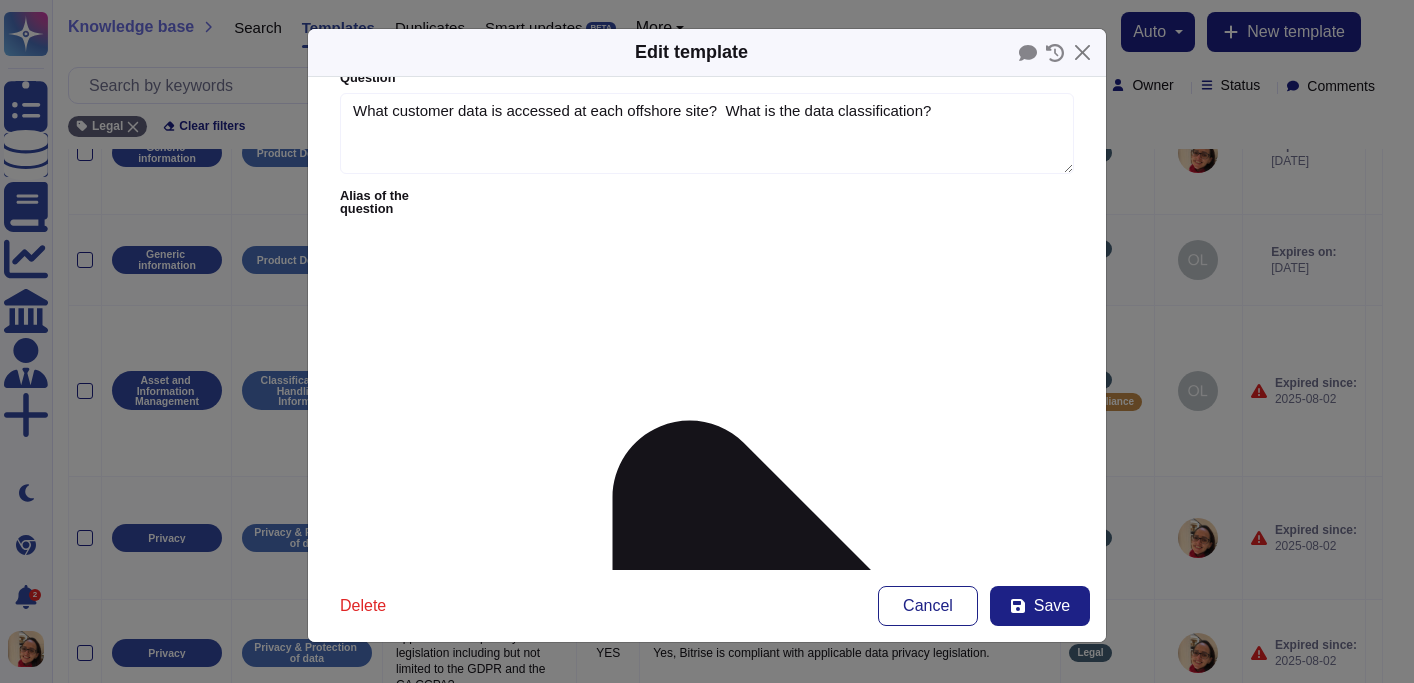 drag, startPoint x: 874, startPoint y: 328, endPoint x: 316, endPoint y: 262, distance: 561.88965 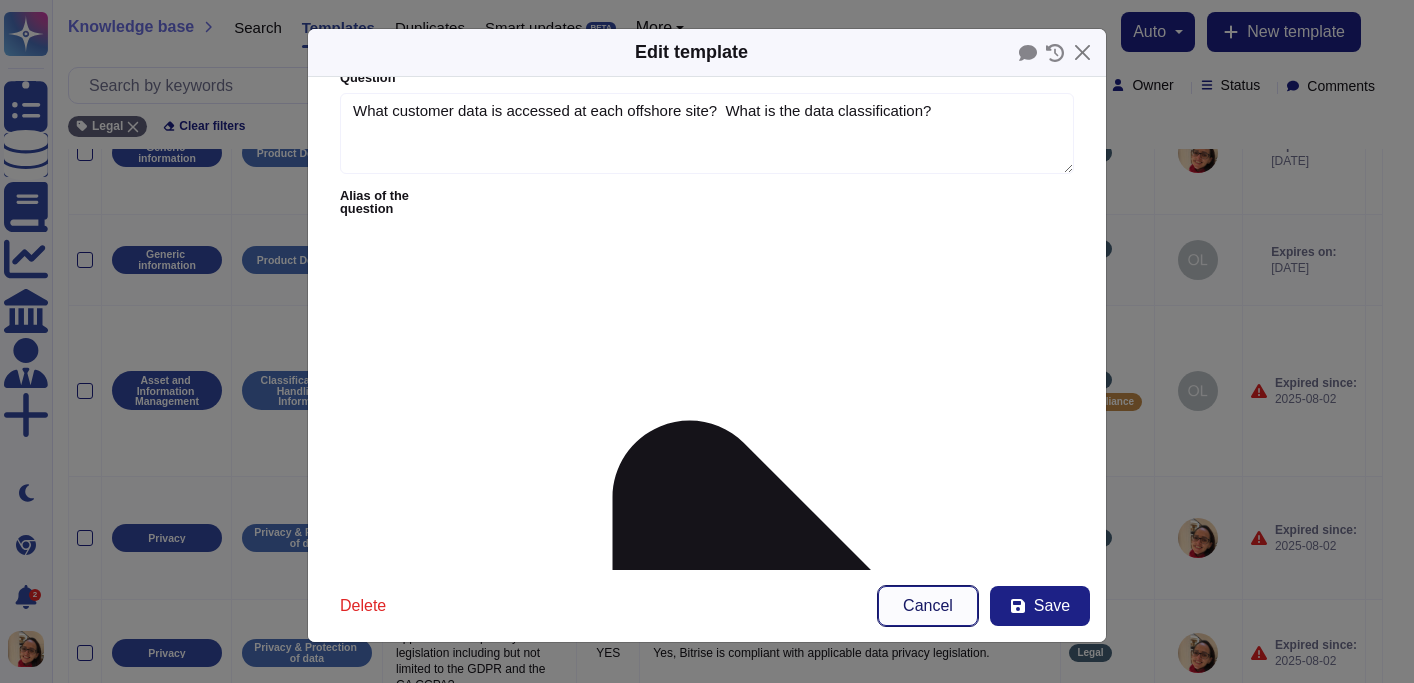 click on "Cancel" at bounding box center [928, 606] 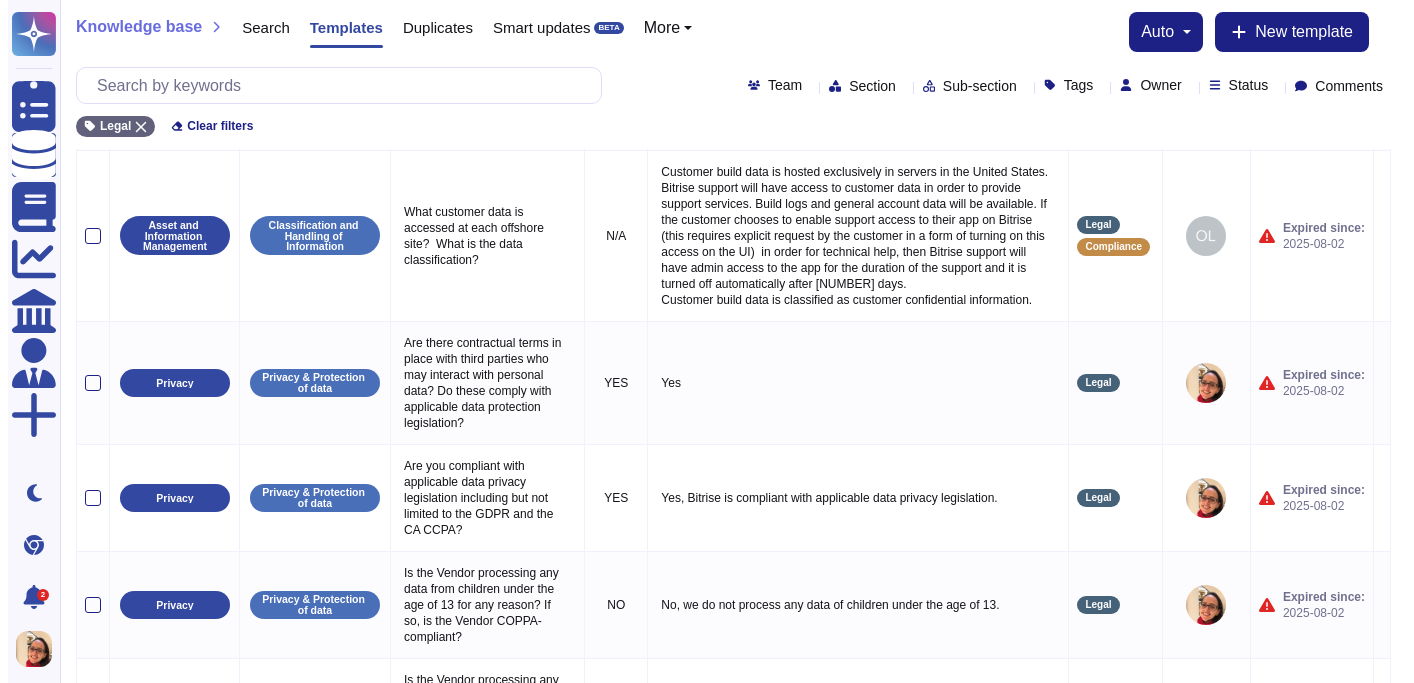 scroll, scrollTop: 553, scrollLeft: 0, axis: vertical 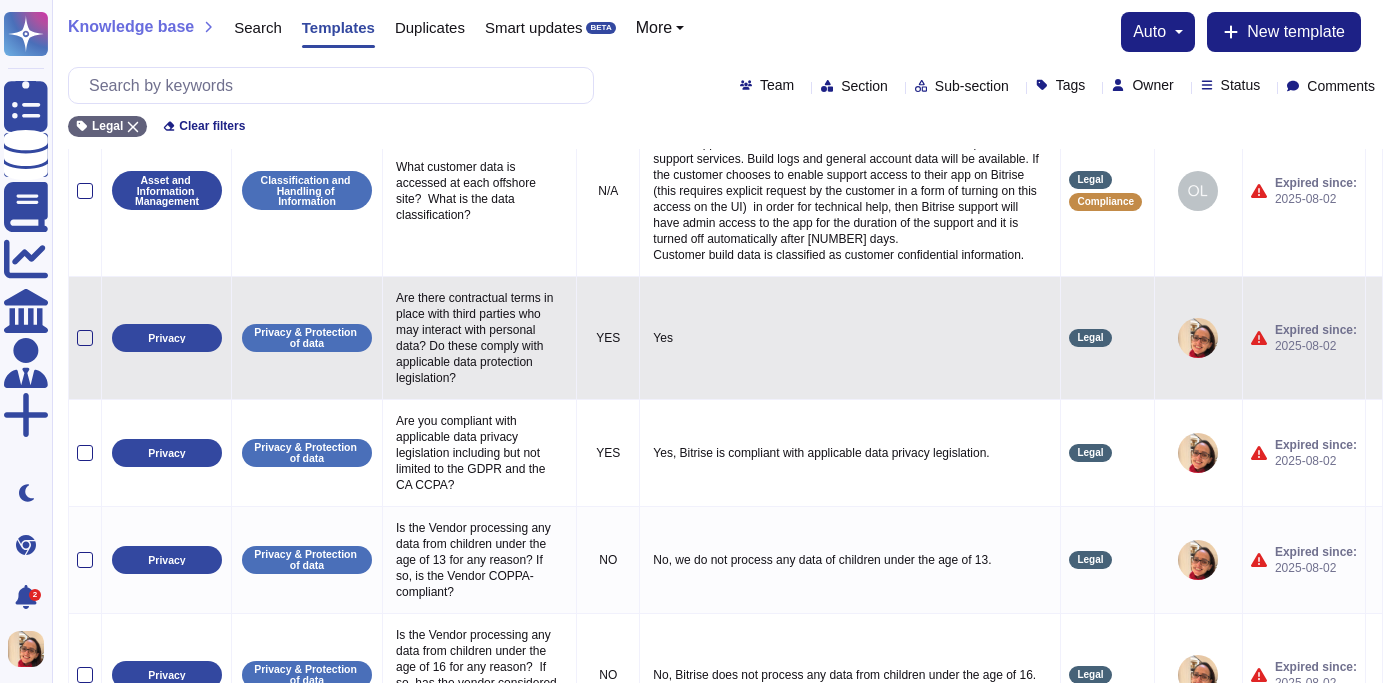 click 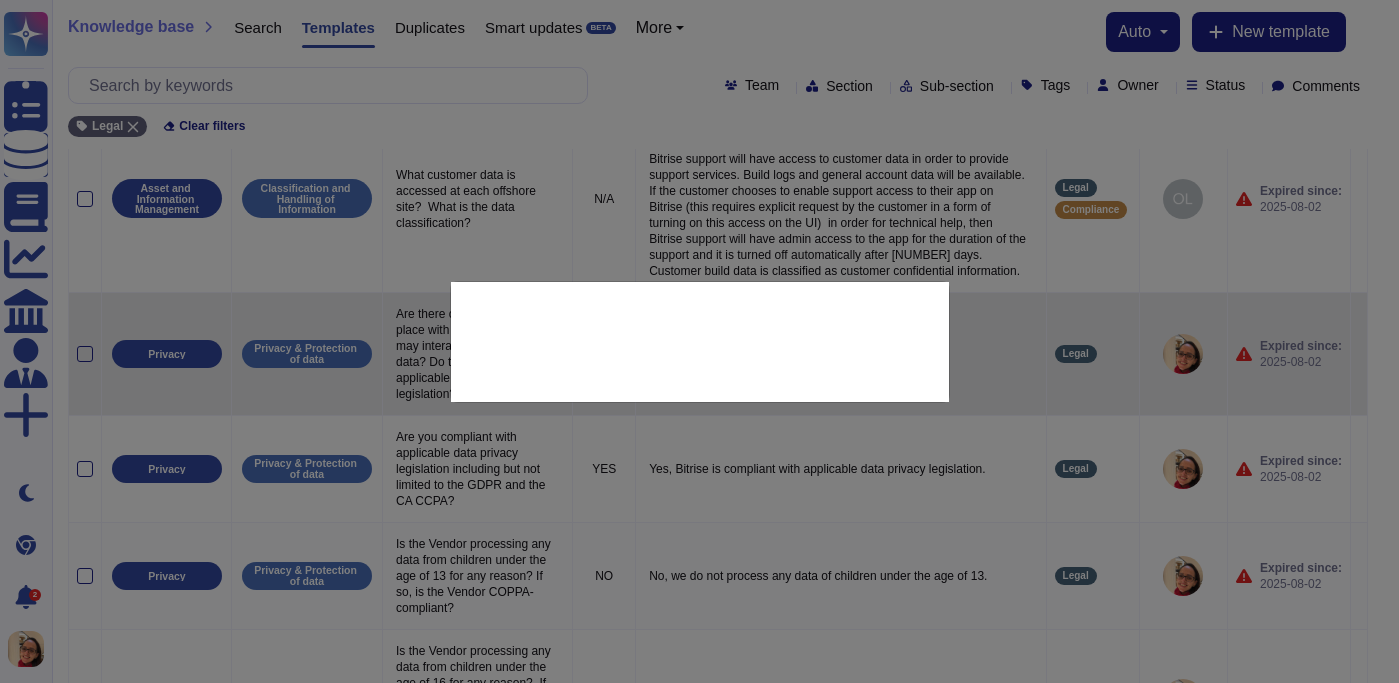 type on "Are there contractual terms in place with third parties who may interact with personal data? Do these comply with applicable data protection legislation?" 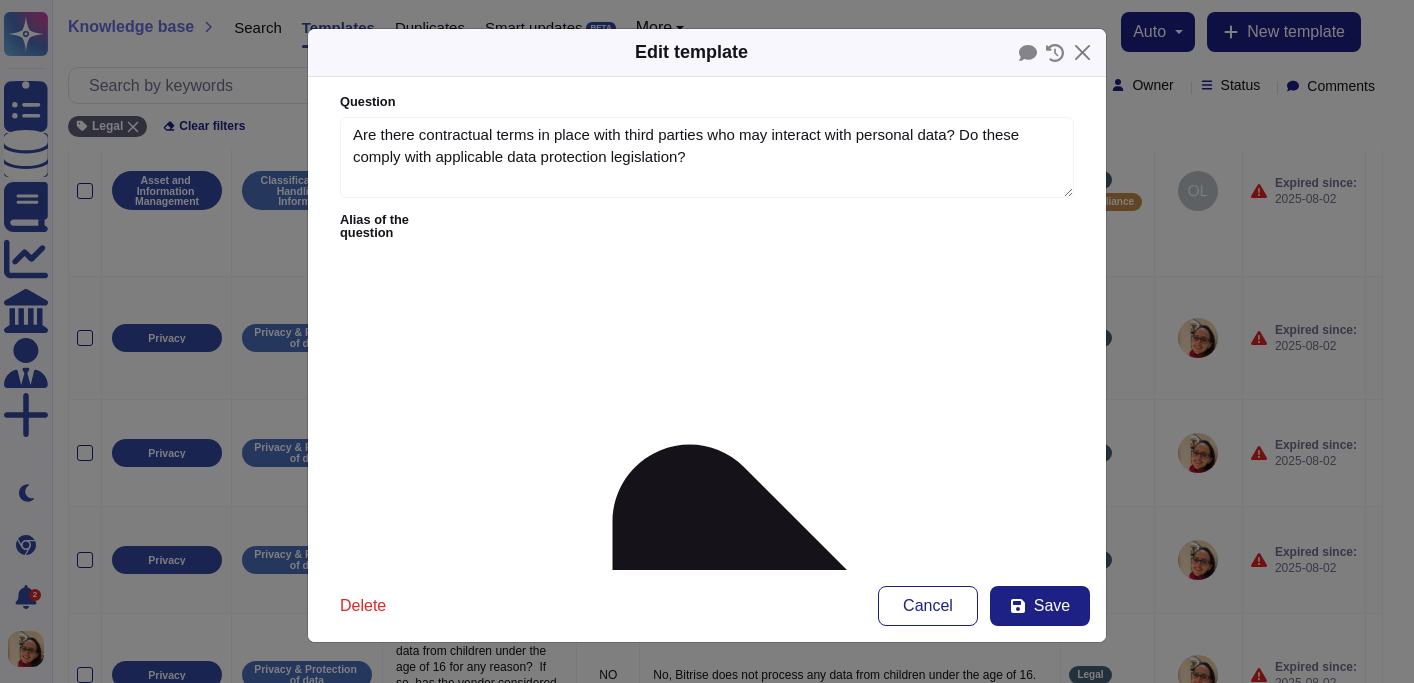 type on "Are there contractual terms in place with third parties who may interact with personal data? Do these comply with applicable data protection legislation?" 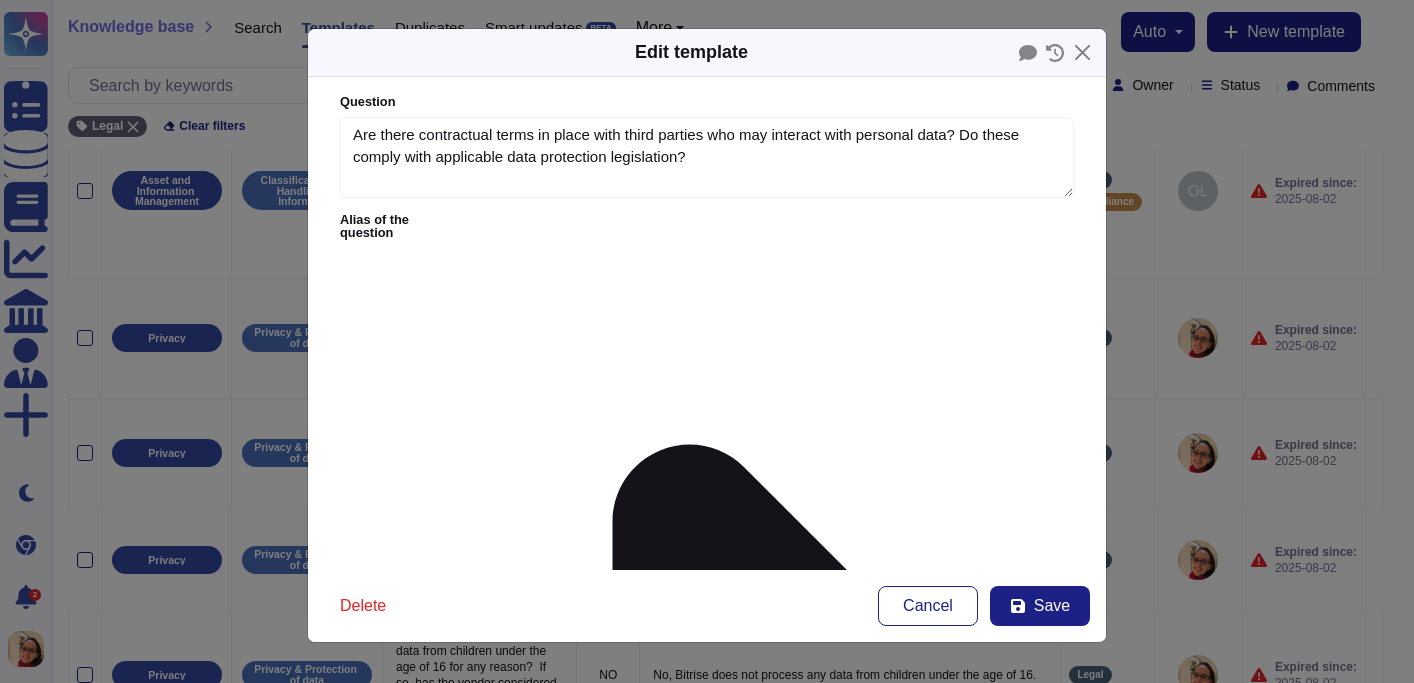 scroll, scrollTop: 392, scrollLeft: 0, axis: vertical 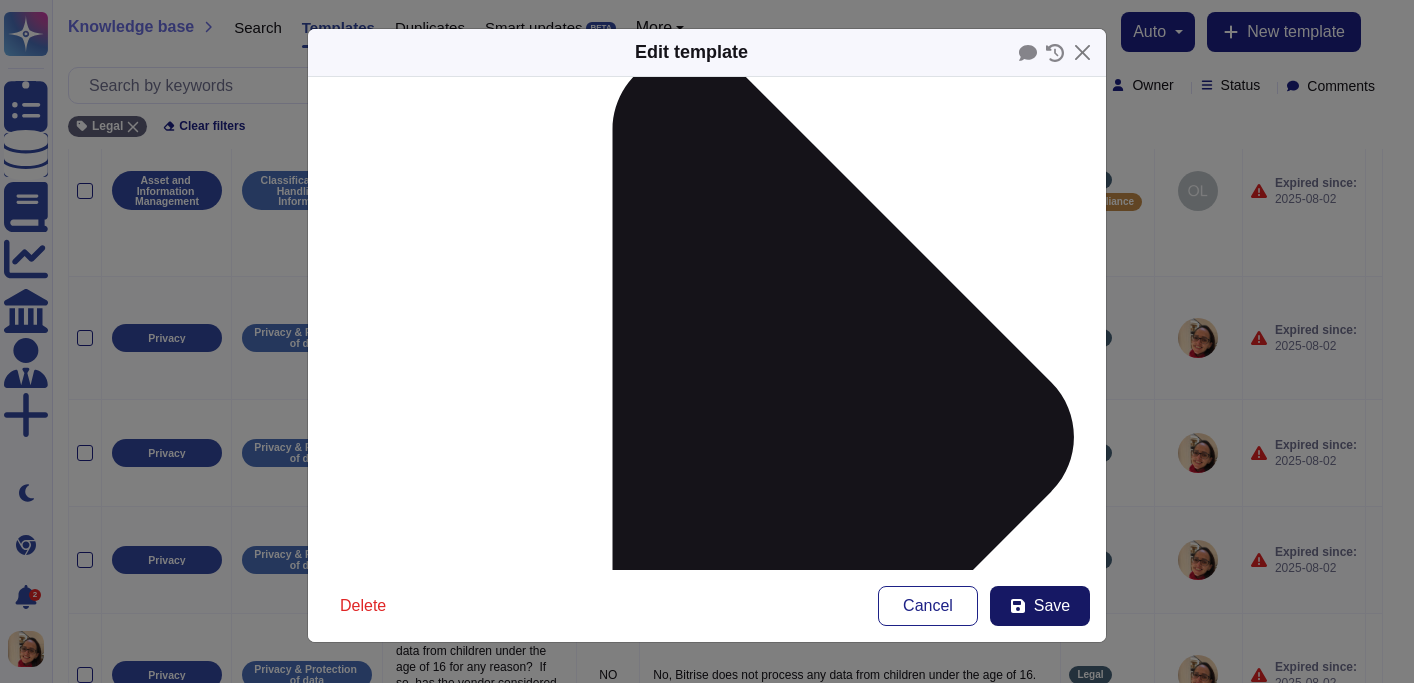 click on "Save" at bounding box center [1052, 606] 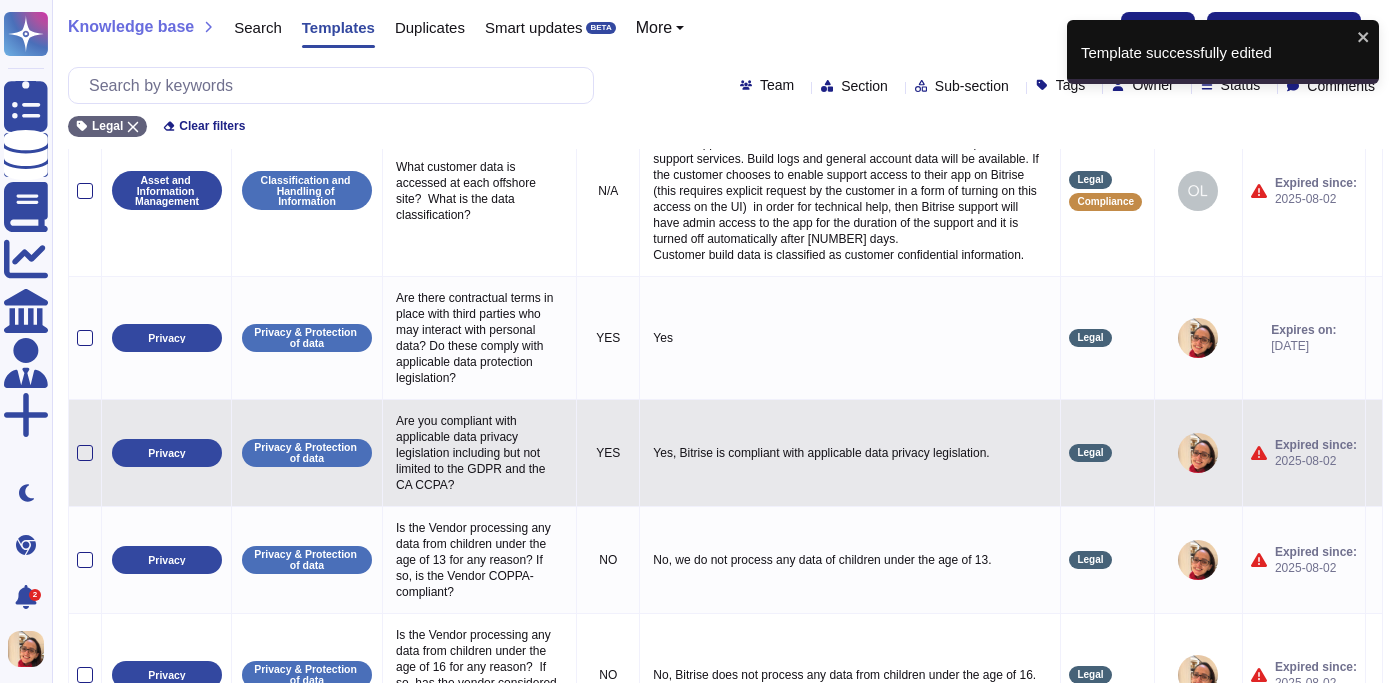 click 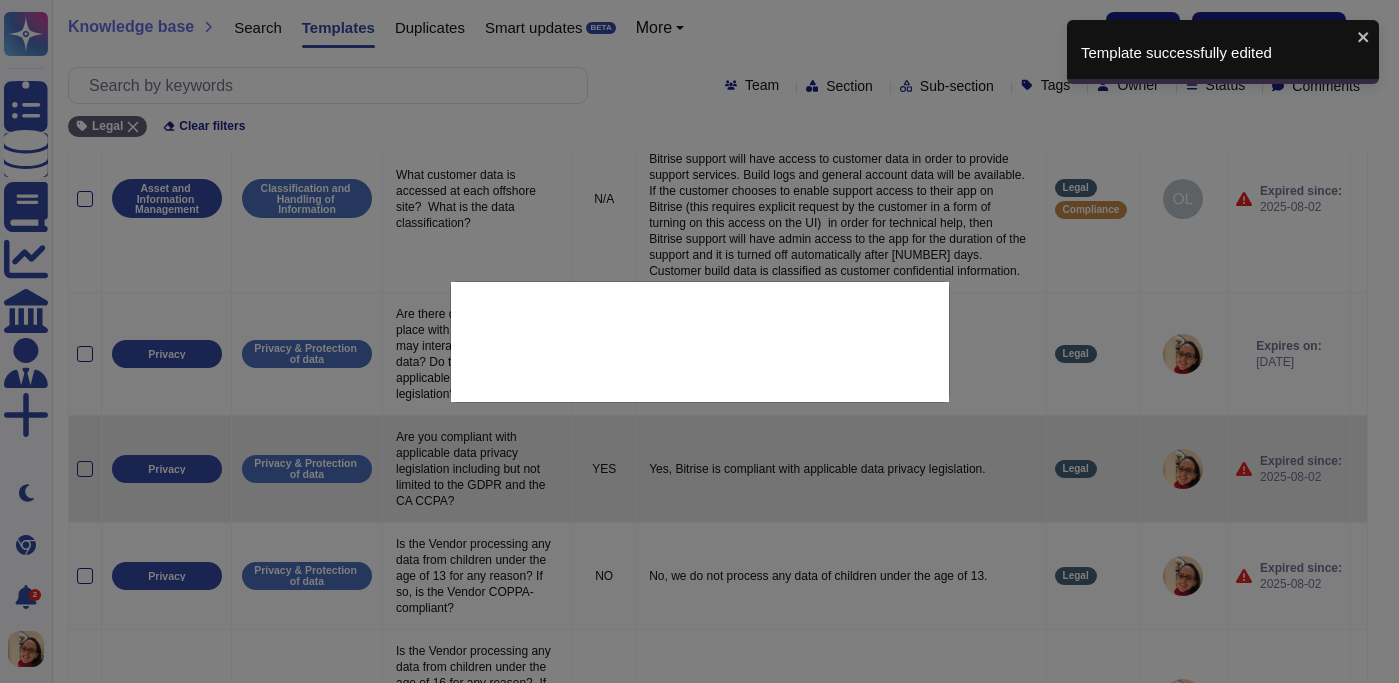 type on "Are you compliant with applicable data privacy legislation including but not limited to the GDPR and the CA CCPA?" 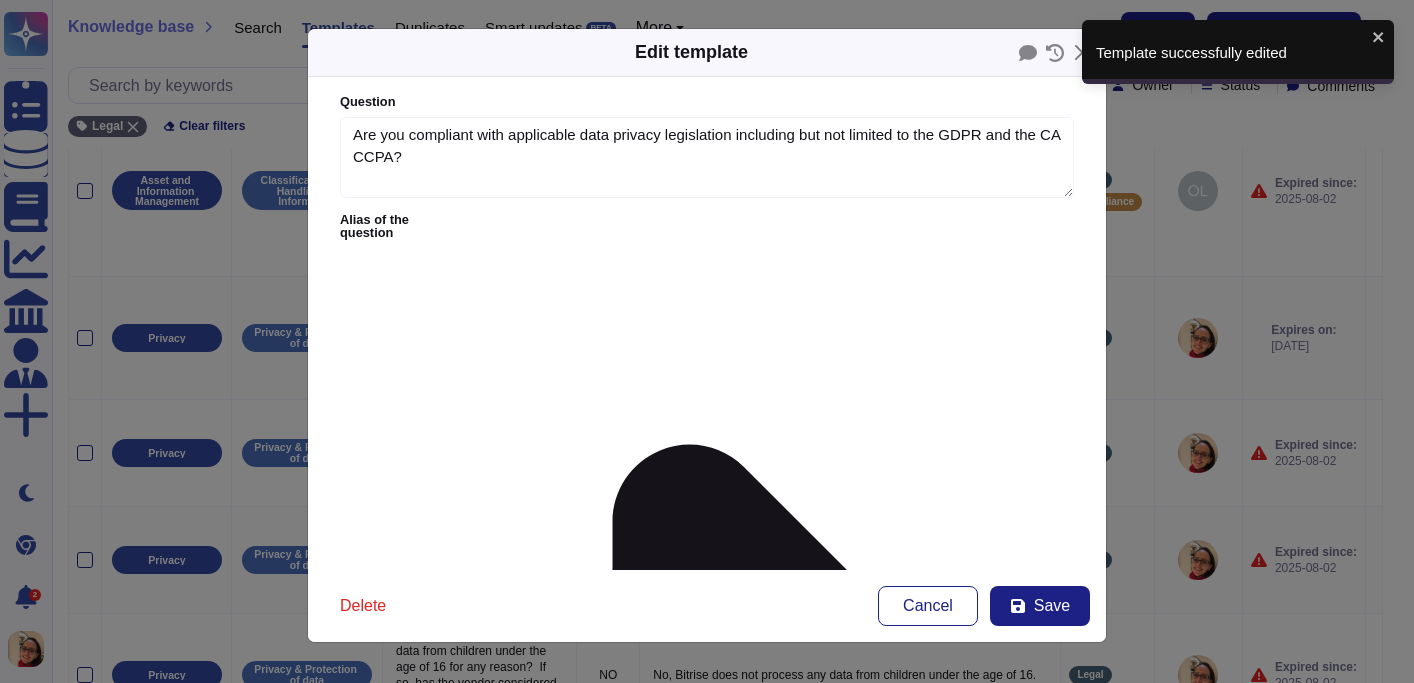 type on "Are you compliant with applicable data privacy legislation including but not limited to the GDPR and the CA CCPA?" 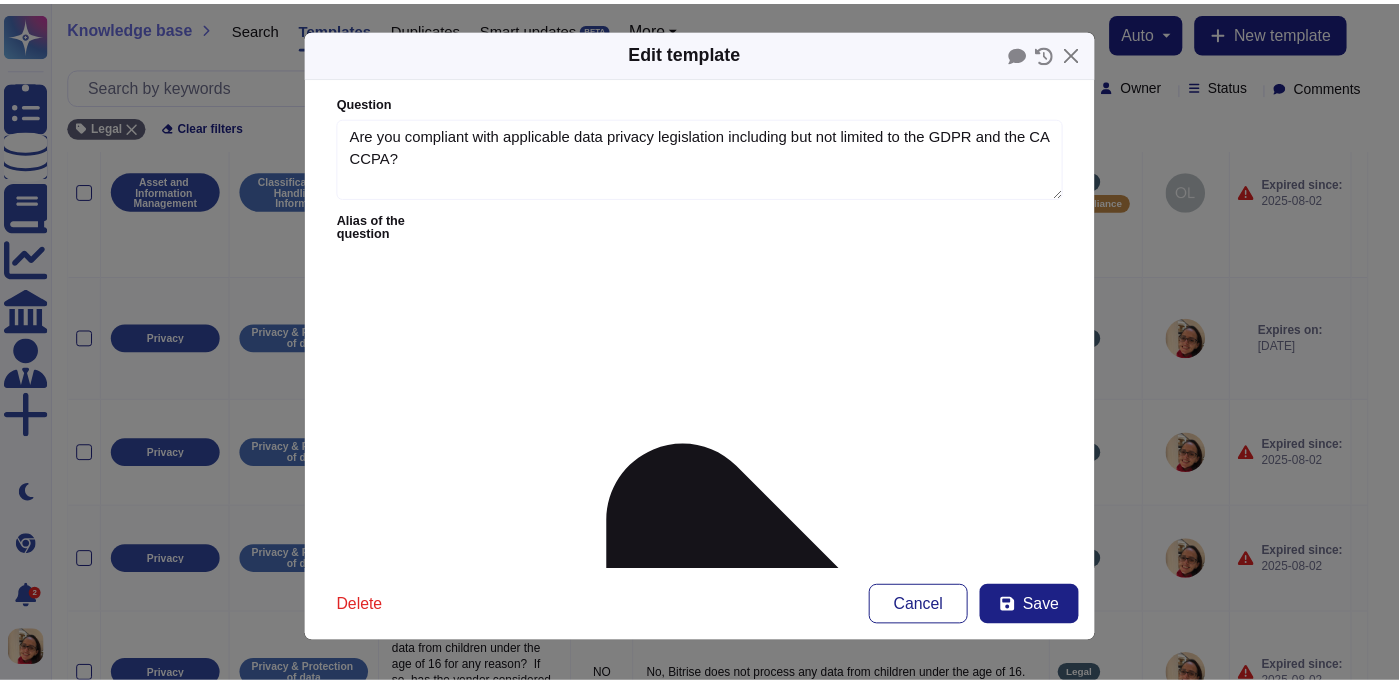 scroll, scrollTop: 392, scrollLeft: 0, axis: vertical 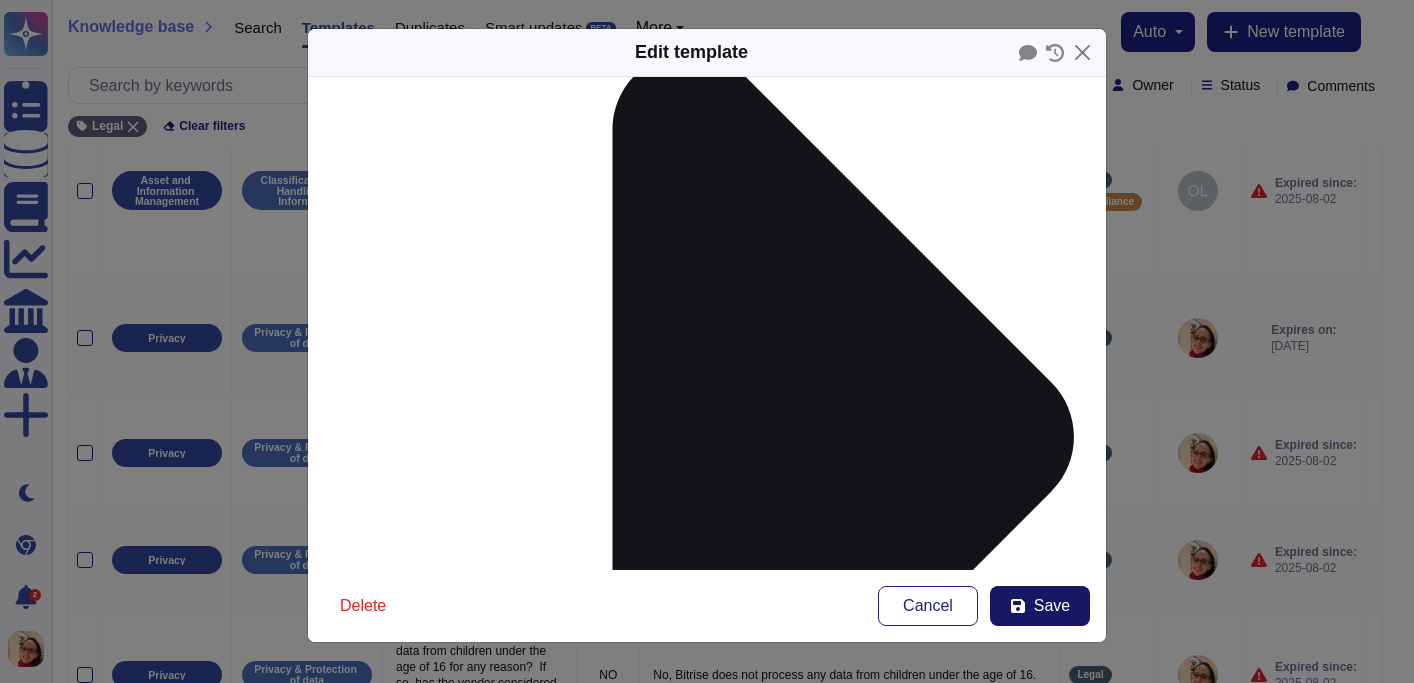click on "Save" at bounding box center [1052, 606] 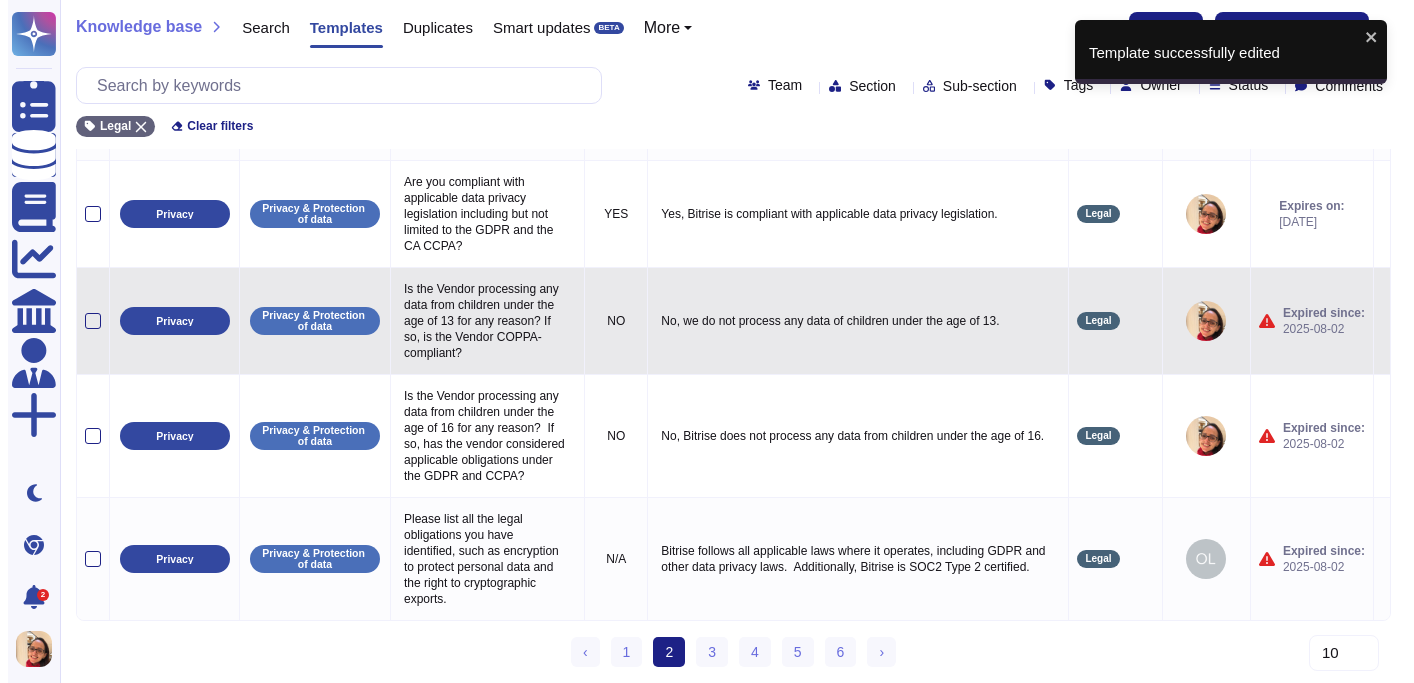scroll, scrollTop: 839, scrollLeft: 0, axis: vertical 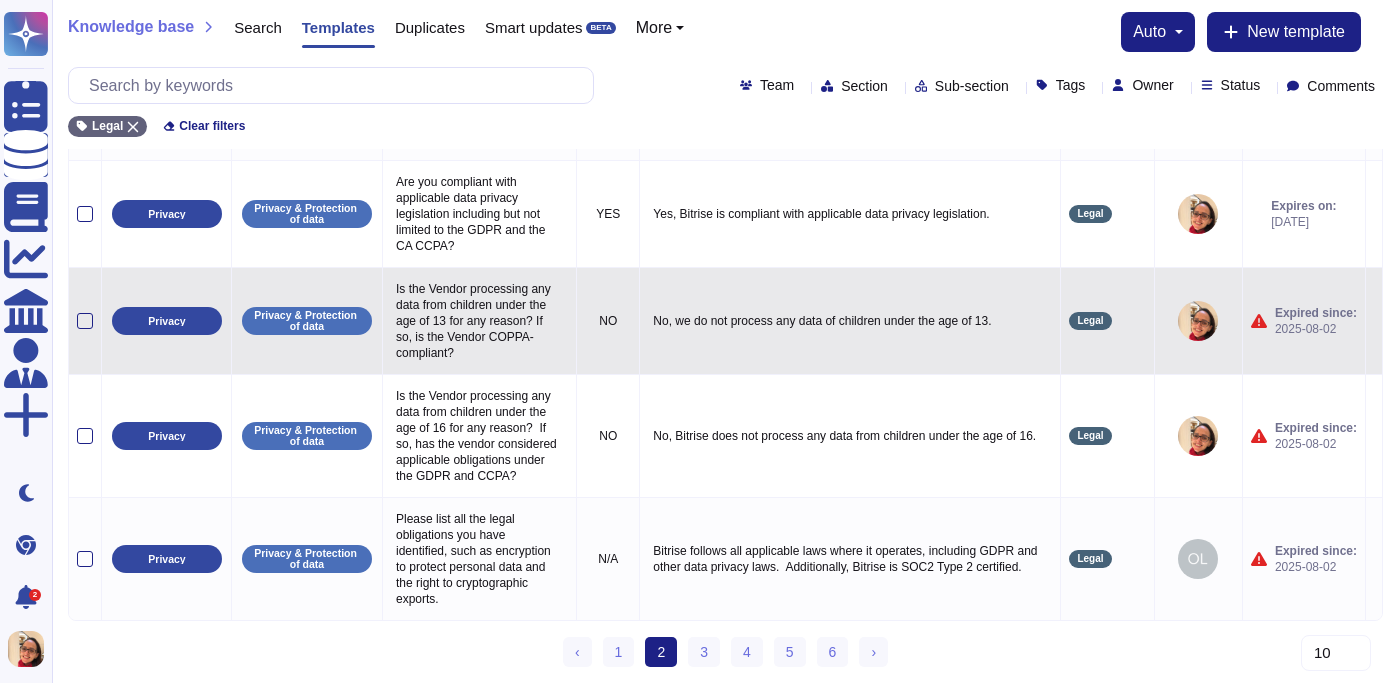 click 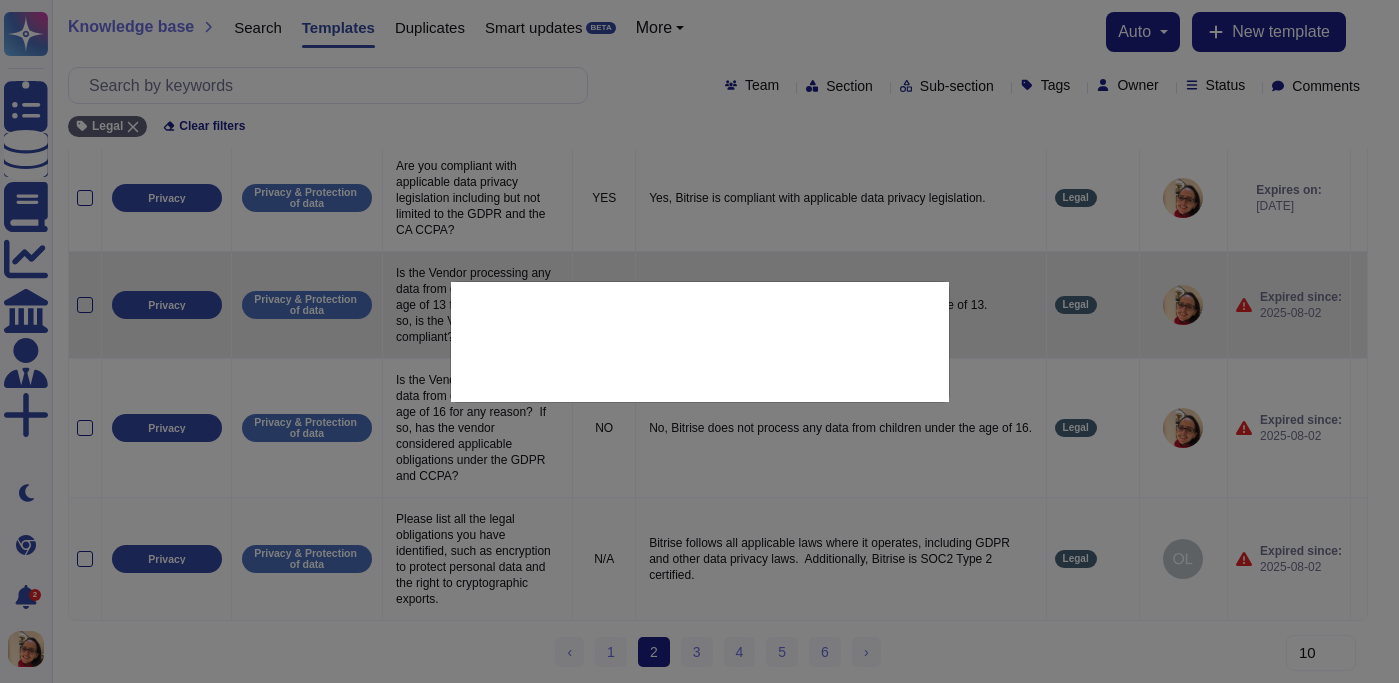 type on "Is the Vendor processing any data from children under the age of 13 for any reason? If so, is the Vendor COPPA-compliant?" 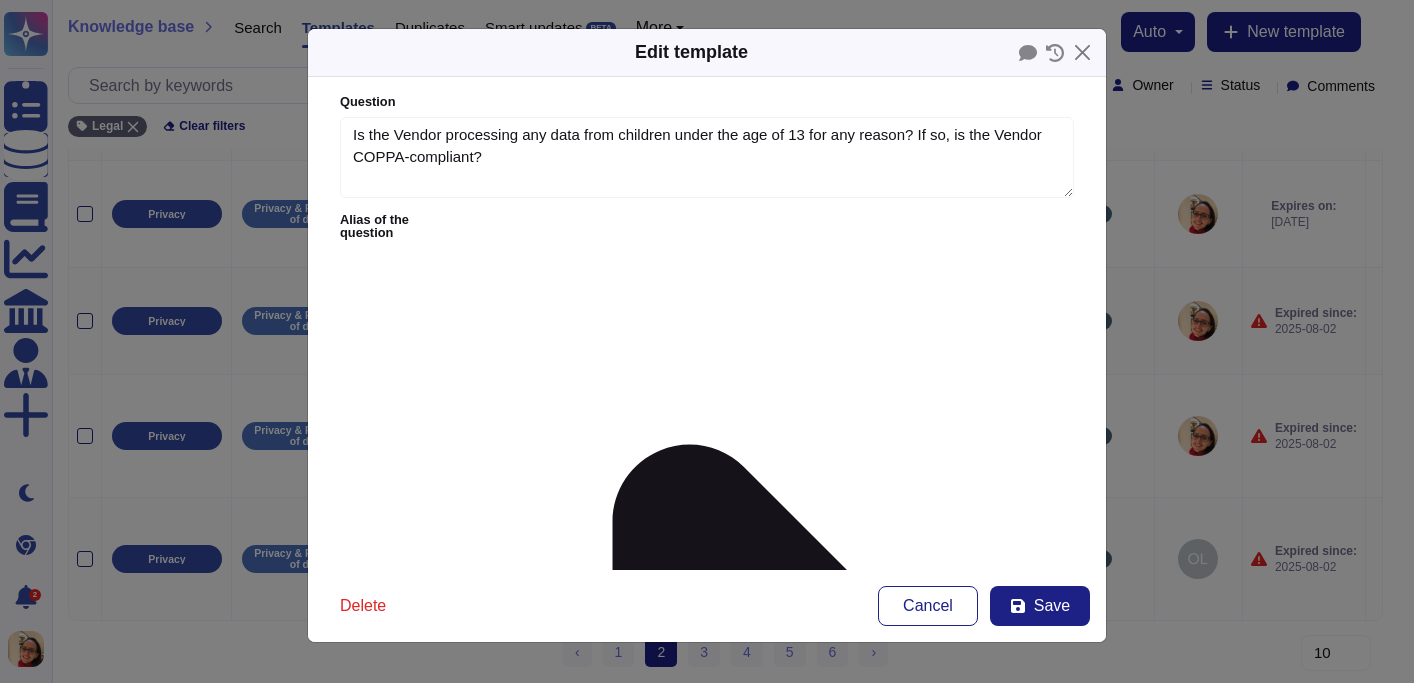type on "Is the Vendor processing any data from children under the age of 13 for any reason? If so, is the Vendor COPPA-compliant?" 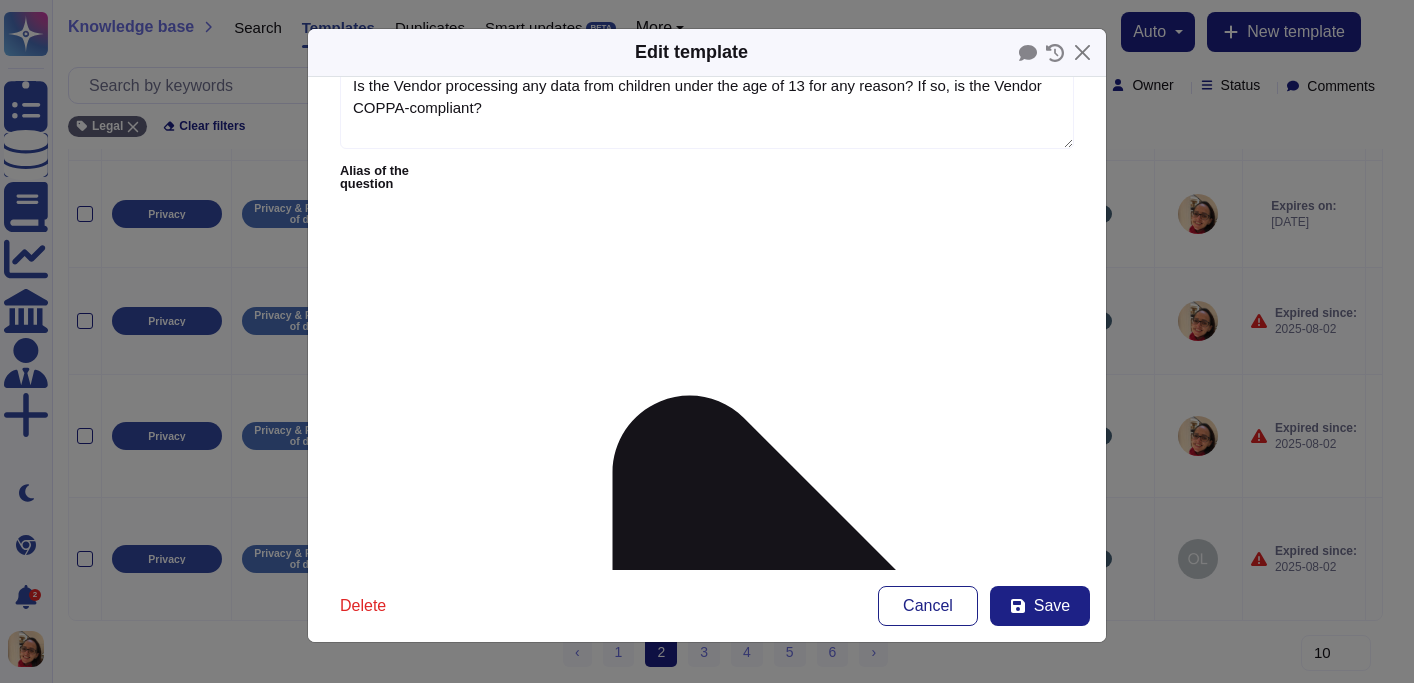 scroll, scrollTop: 392, scrollLeft: 0, axis: vertical 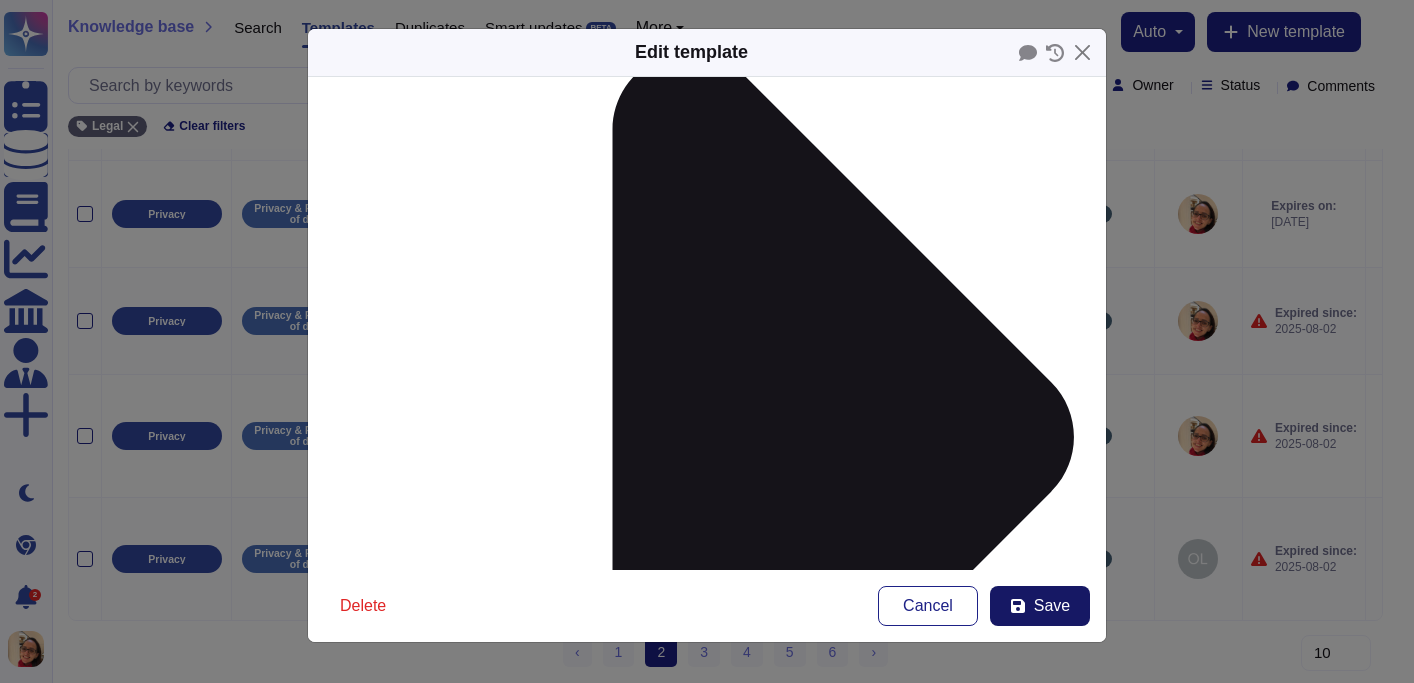 click on "Save" at bounding box center (1040, 606) 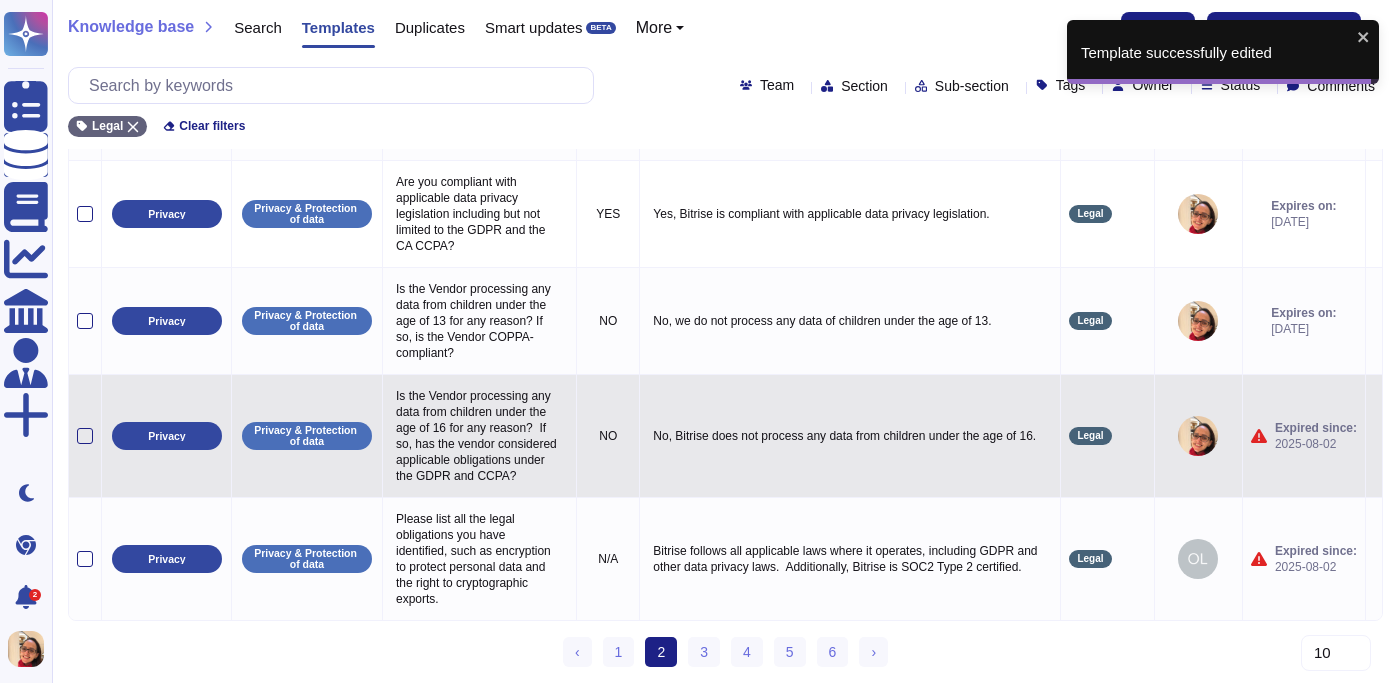 click 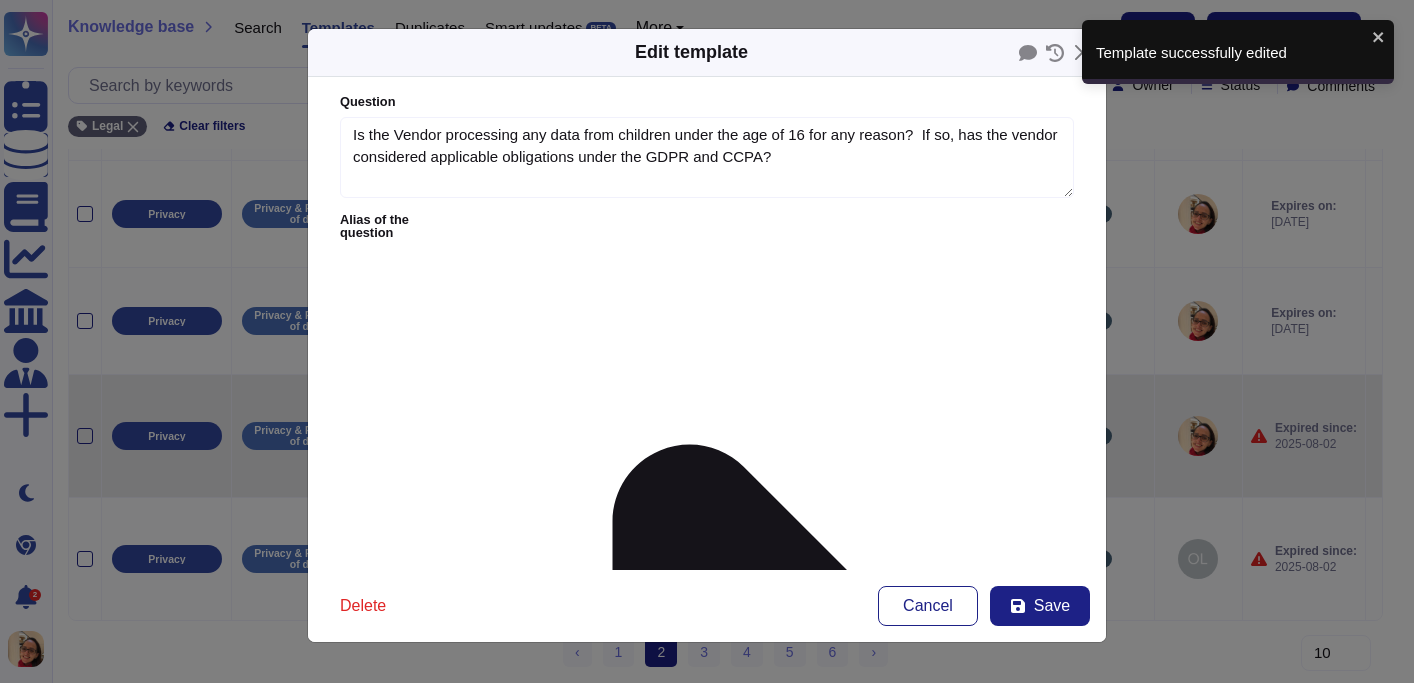 type on "Is the Vendor processing any data from children under the age of 16 for any reason?  If so, has the vendor considered applicable obligations under the GDPR and CCPA?" 